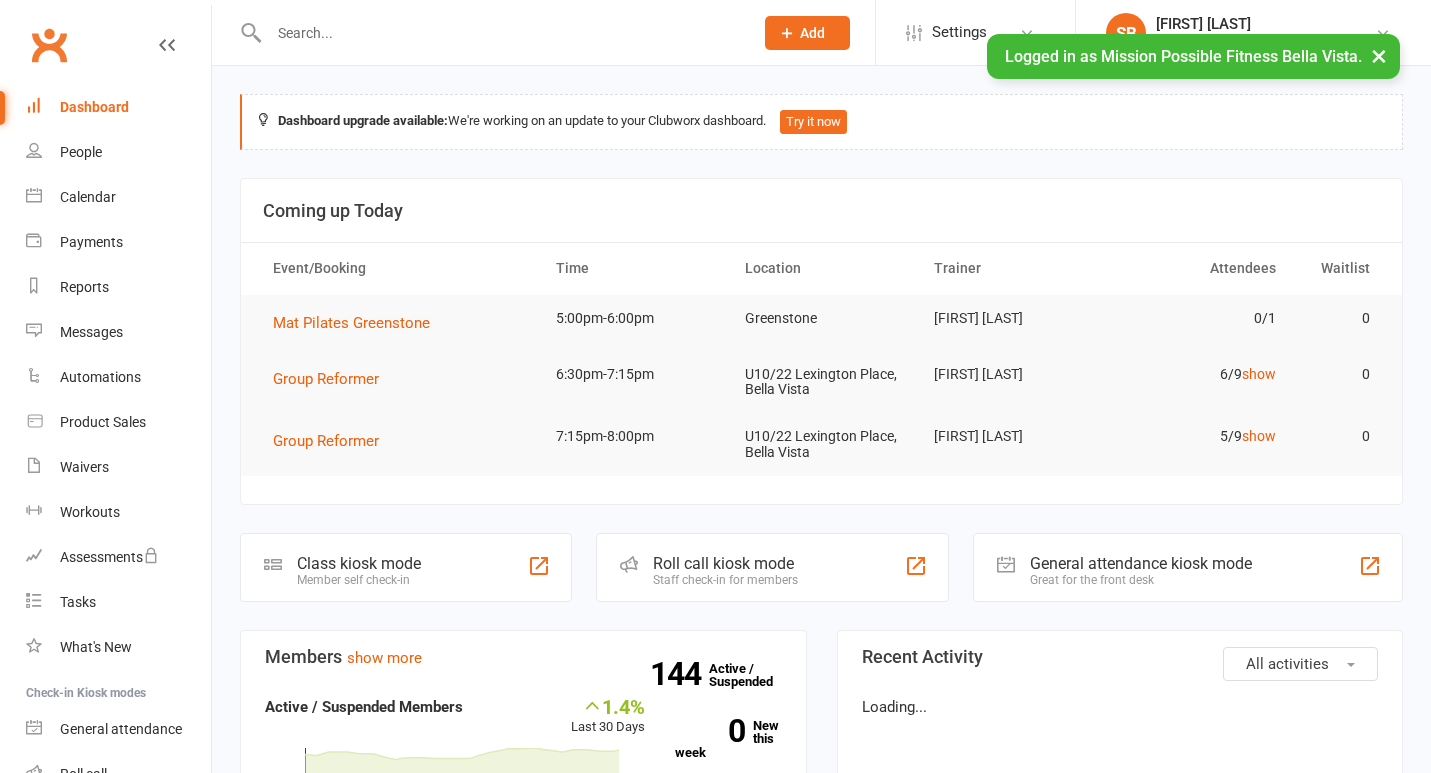 scroll, scrollTop: 0, scrollLeft: 0, axis: both 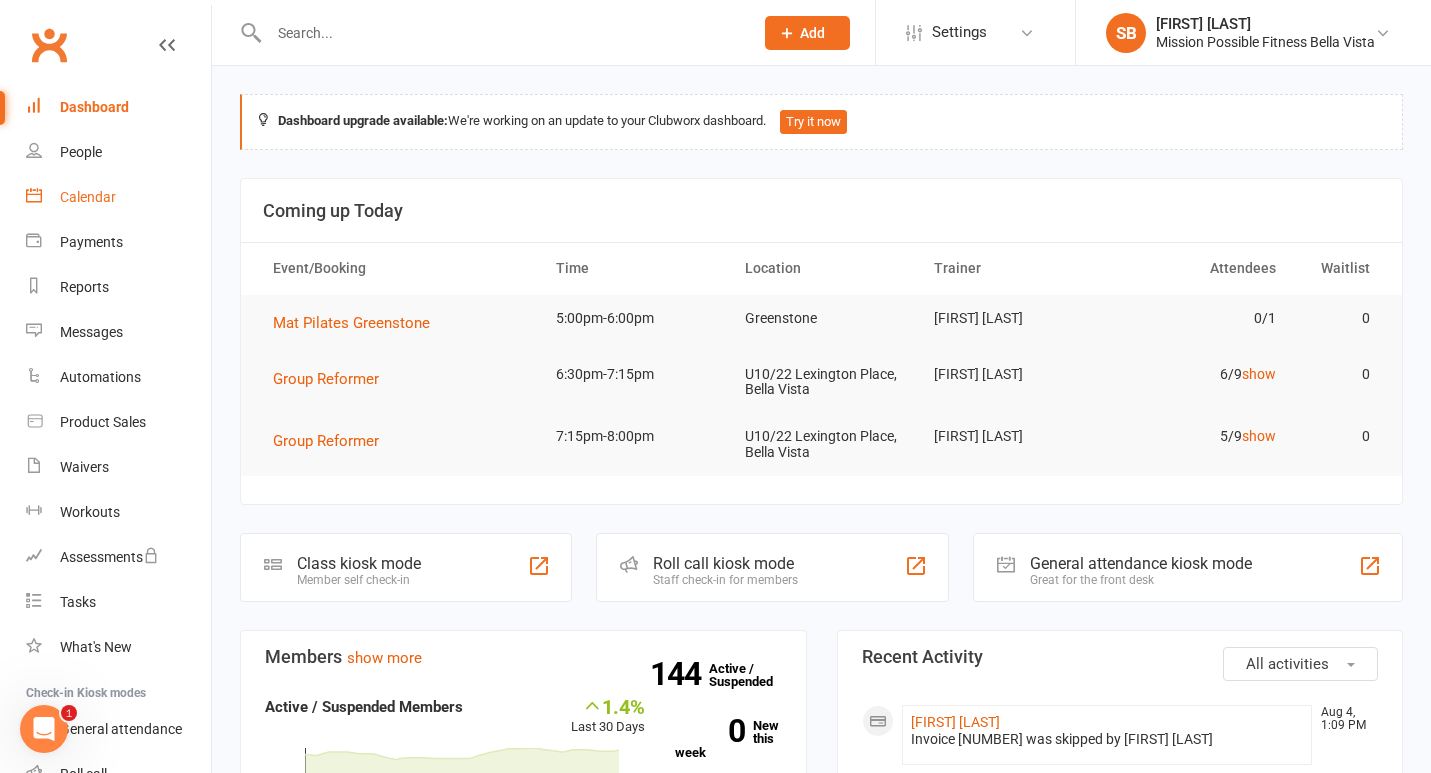 click on "Calendar" at bounding box center [88, 197] 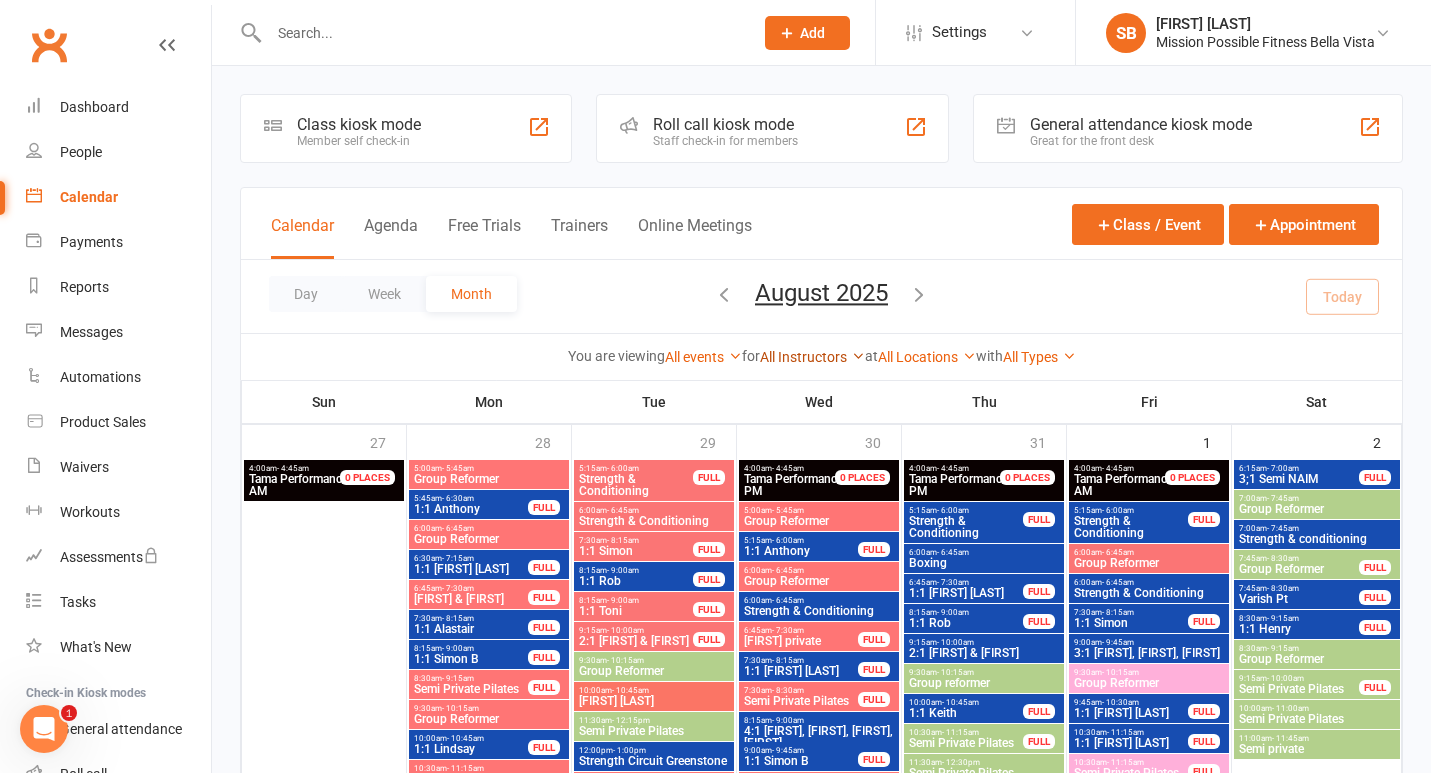 click on "All Instructors" at bounding box center (812, 357) 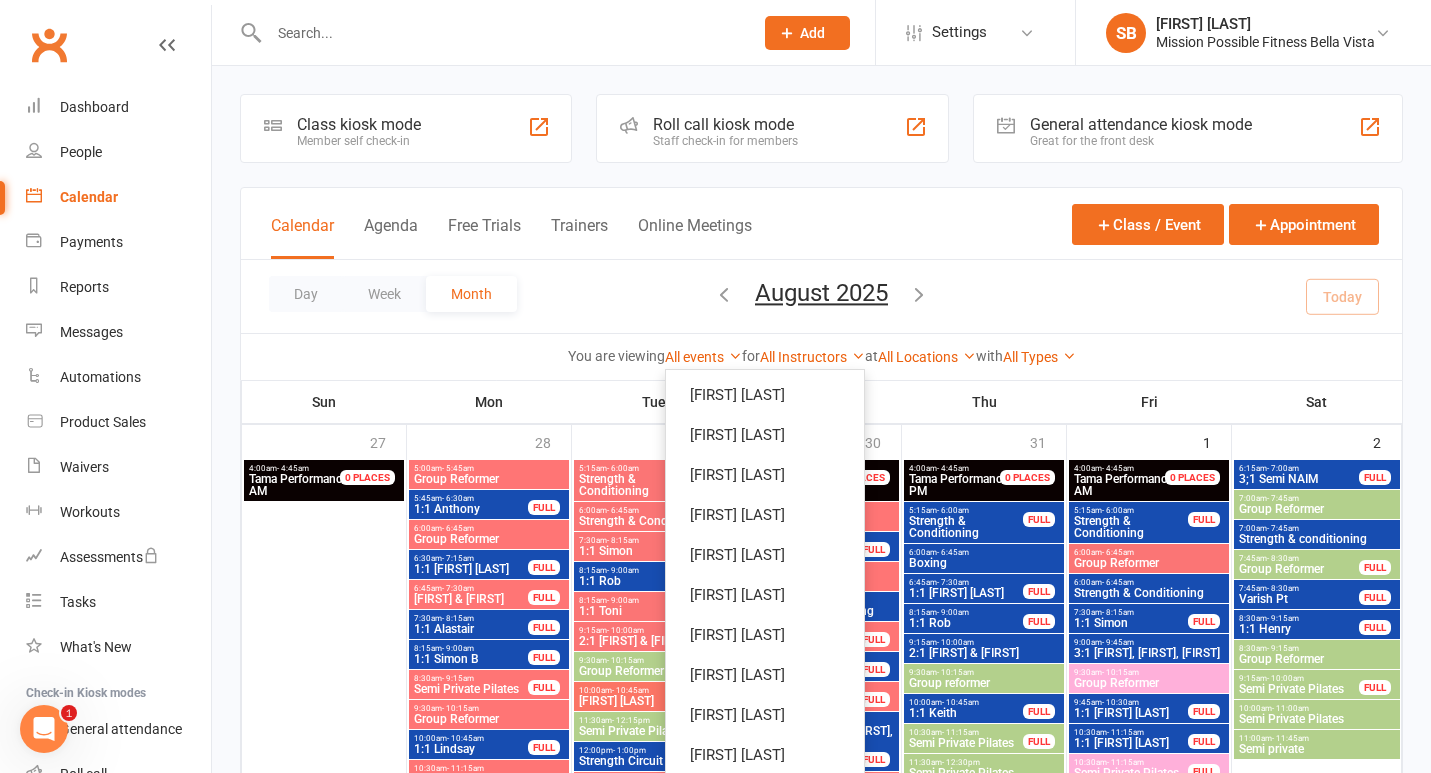 click on "You are viewing  All events All events  Empty events  Full events  Non-empty events  Non-full events  "Free" events  Non-"free" events  Website-visible events  Website-hidden events  Waitlist-enabled events  Waitlist-disabled events  Events with non-empty waitlists   for  All Instructors [FIRST] [LAST]  [FIRST] [LAST]  [FIRST] [LAST]  [FIRST] [LAST]  [FIRST] [LAST]  [FIRST] [LAST]  [FIRST] [LAST]  [FIRST] [LAST]  [FIRST] [LAST]  [FIRST] [LAST]   at  All Locations [Deactivated] [FIRST]'s house [NUMBER] [STREET], [CITY]  [Deactivated] Bella Vista - Boing Central  [Deactivated] Home  [Deactivated] Lakes Edge Park, The Ponds  [Deactivated] Pilates  [Deactivated] Semi Private Sessions  Greenstone  U10/22 Lexington Place, Bella Vista  Zoom   with  All Types Combo Pack  Group Class  New Member Consult  Nutrition Consult  Private Session  Semi Private Session  No type set" at bounding box center [821, 356] 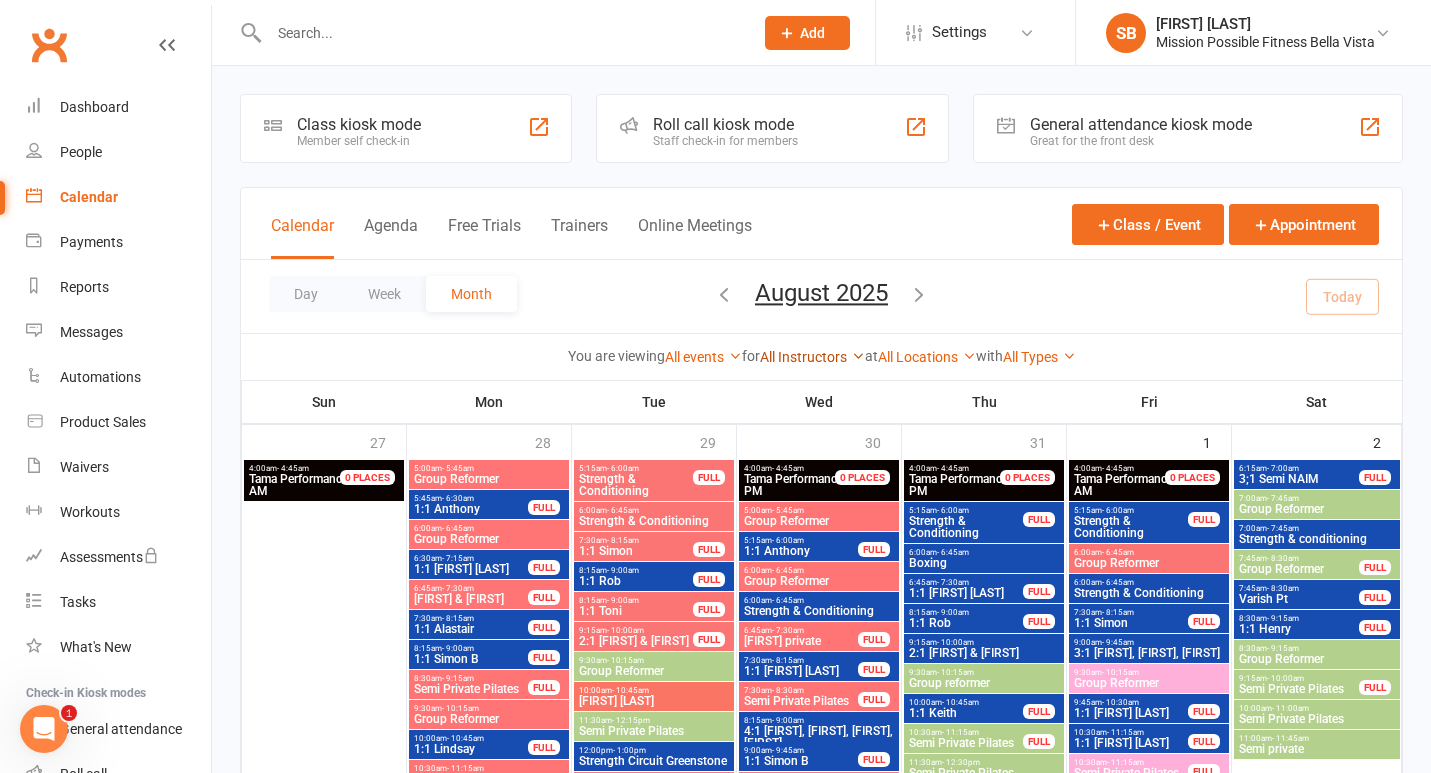 click on "All Instructors" at bounding box center [812, 357] 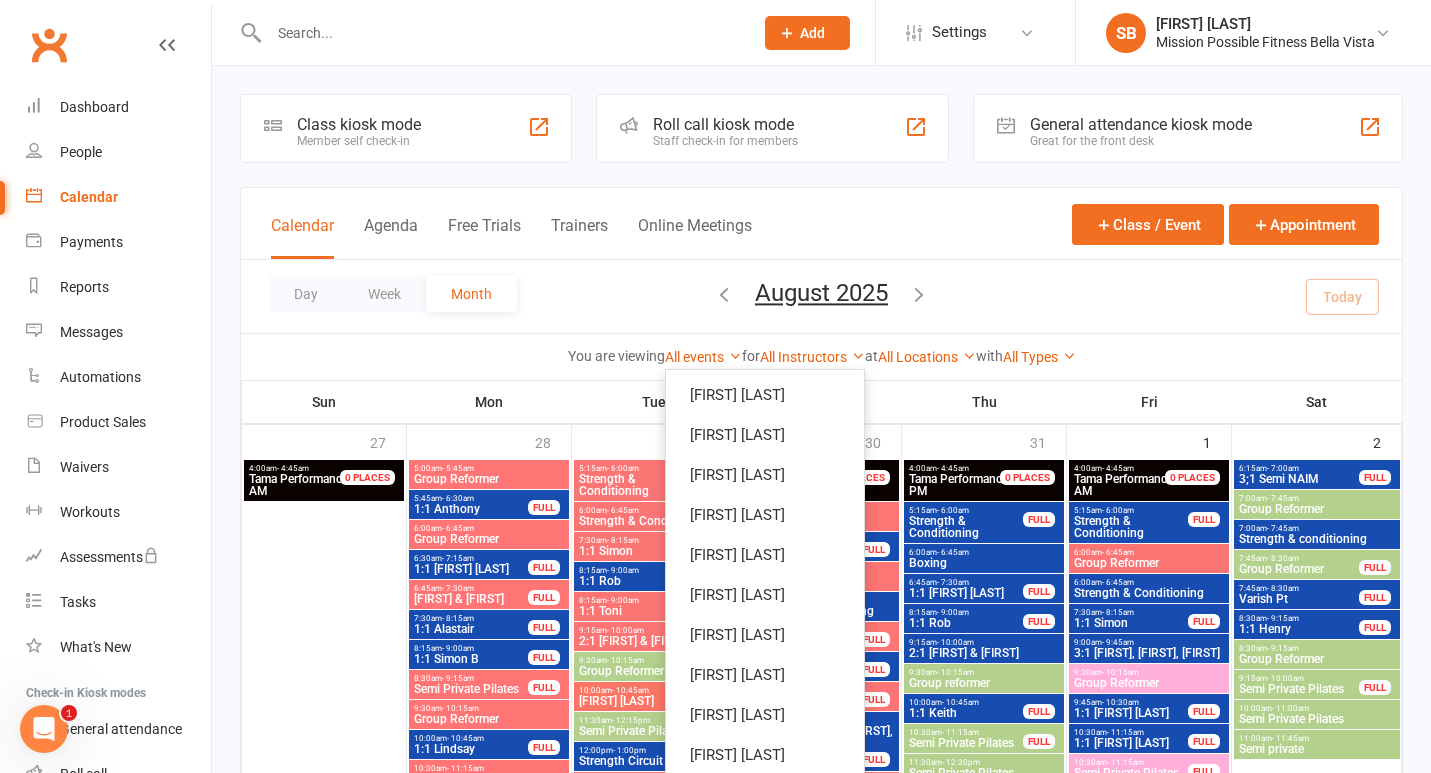 click on "You are viewing  All events All events  Empty events  Full events  Non-empty events  Non-full events  "Free" events  Non-"free" events  Website-visible events  Website-hidden events  Waitlist-enabled events  Waitlist-disabled events  Events with non-empty waitlists   for  All Instructors [FIRST] [LAST]  [FIRST] [LAST]  [FIRST] [LAST]  [FIRST] [LAST]  [FIRST] [LAST]  [FIRST] [LAST]  [FIRST] [LAST]  [FIRST] [LAST]  [FIRST] [LAST]  [FIRST] [LAST]   at  All Locations [Deactivated] [FIRST]'s house [NUMBER] [STREET], [CITY]  [Deactivated] Bella Vista - Boing Central  [Deactivated] Home  [Deactivated] Lakes Edge Park, The Ponds  [Deactivated] Pilates  [Deactivated] Semi Private Sessions  Greenstone  U10/22 Lexington Place, Bella Vista  Zoom   with  All Types Combo Pack  Group Class  New Member Consult  Nutrition Consult  Private Session  Semi Private Session  No type set" at bounding box center (821, 356) 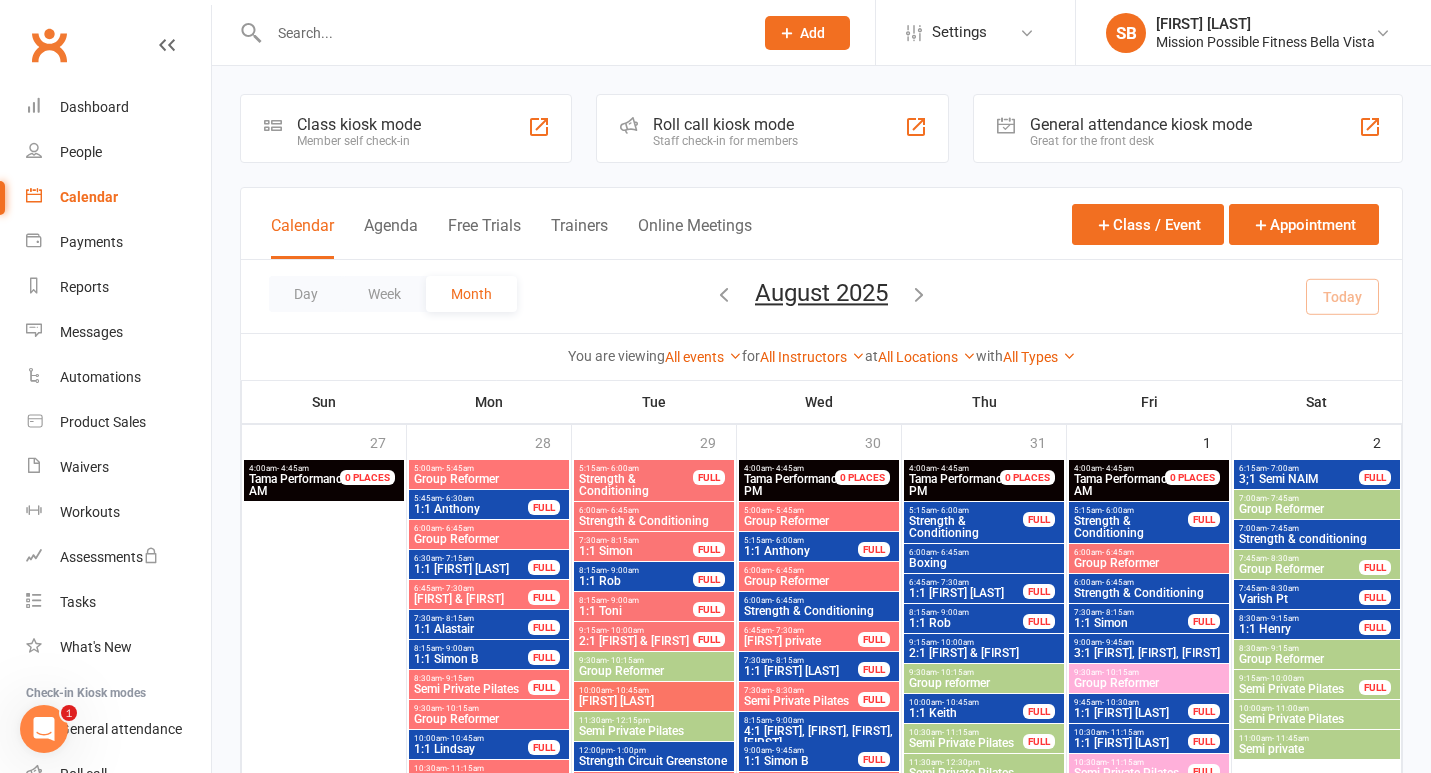 click on "Day Week Month August 2025
August 2025
Sun Mon Tue Wed Thu Fri Sat
27
28
29
30
31
01
02
03
04
05
06
07
08
09
10
11
12
13
14
15
16
17
18
19
20
21
22
23
24
25
26
27
28
29
30" at bounding box center [821, 296] 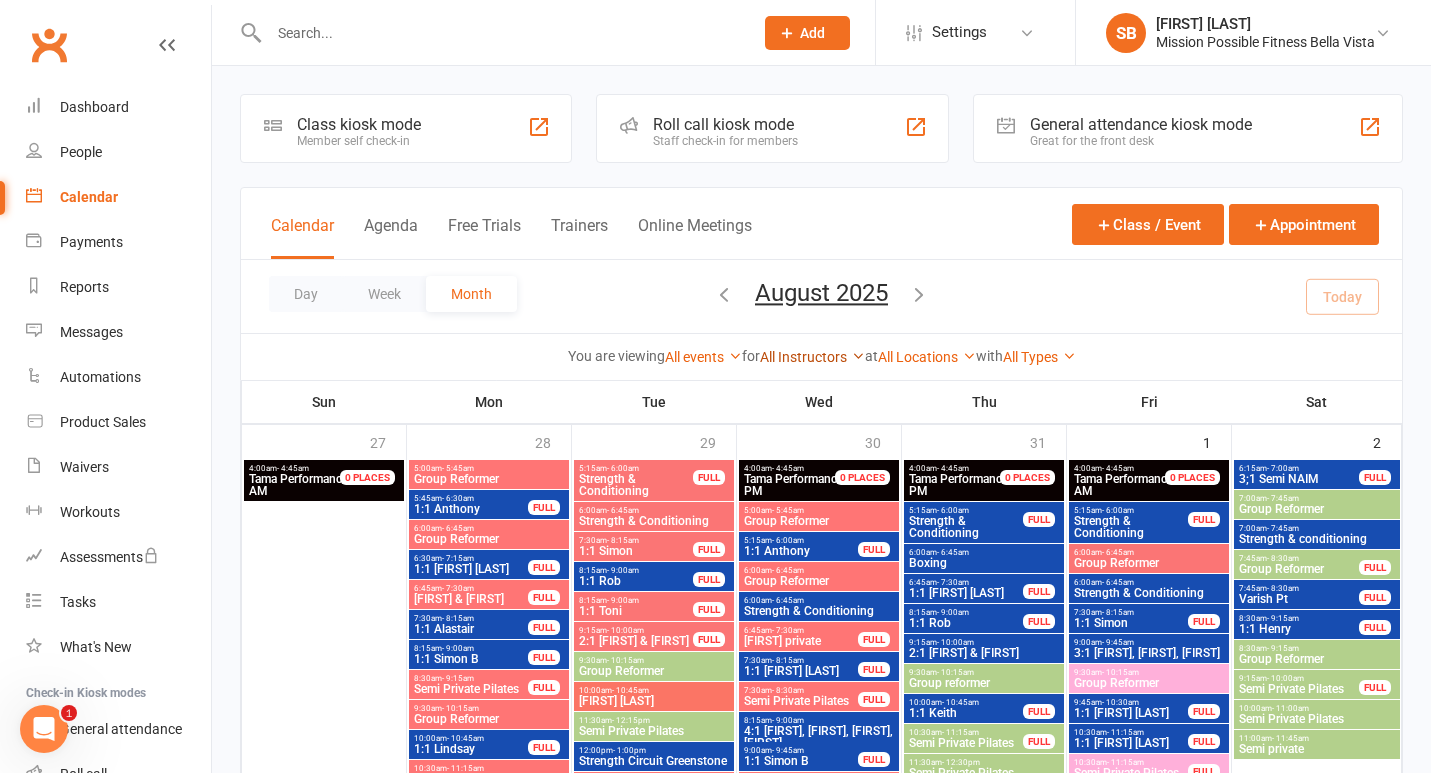 click on "All Instructors" at bounding box center [812, 357] 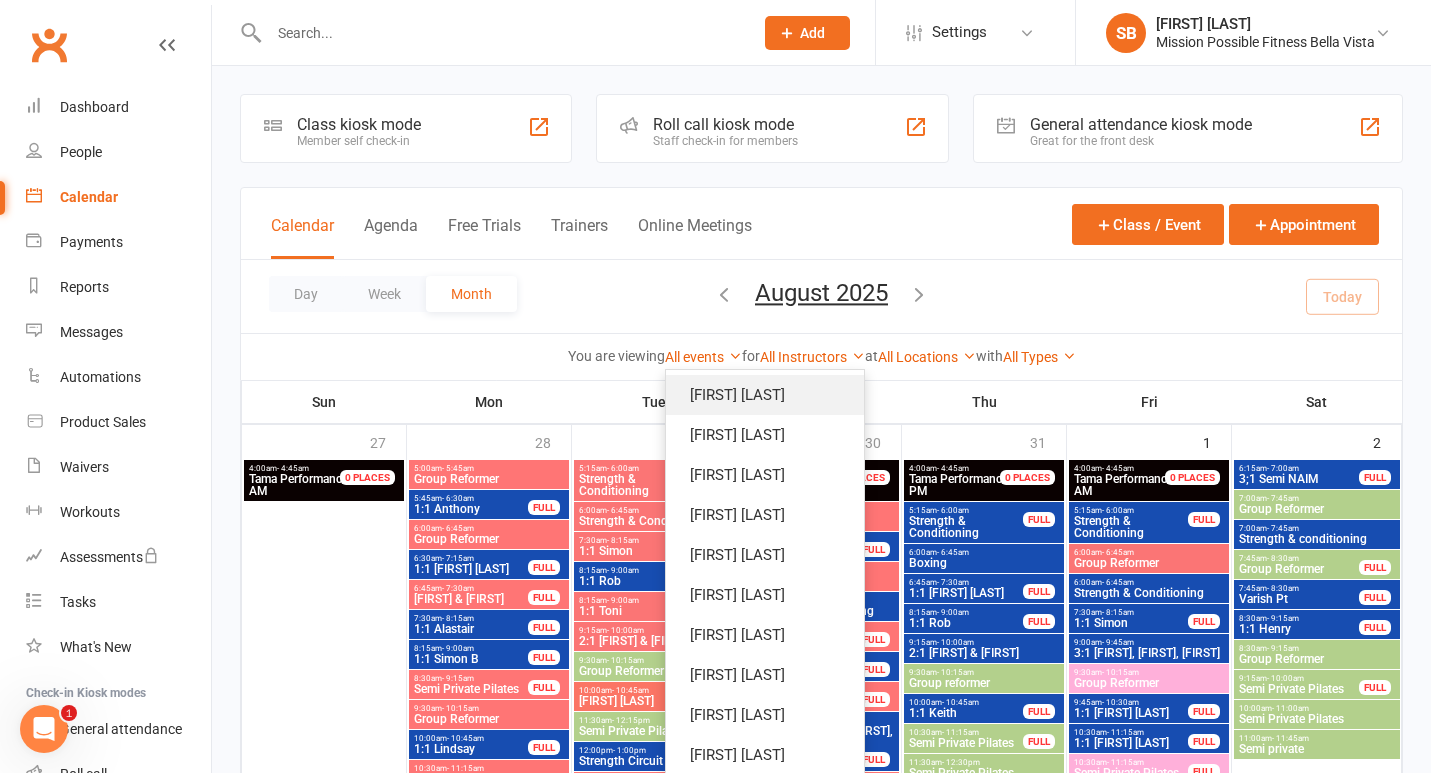 click on "[FIRST] [LAST]" at bounding box center (765, 395) 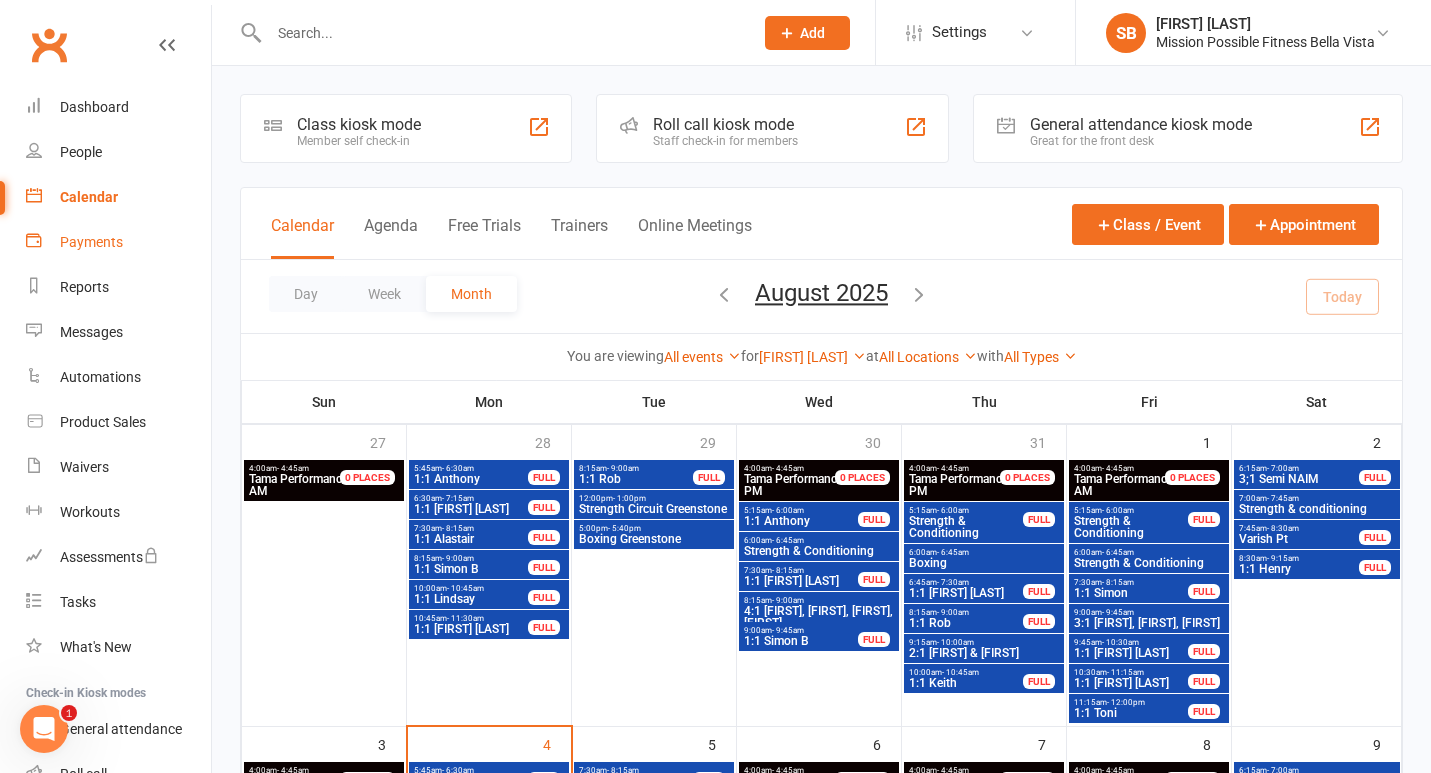 click on "Payments" at bounding box center [91, 242] 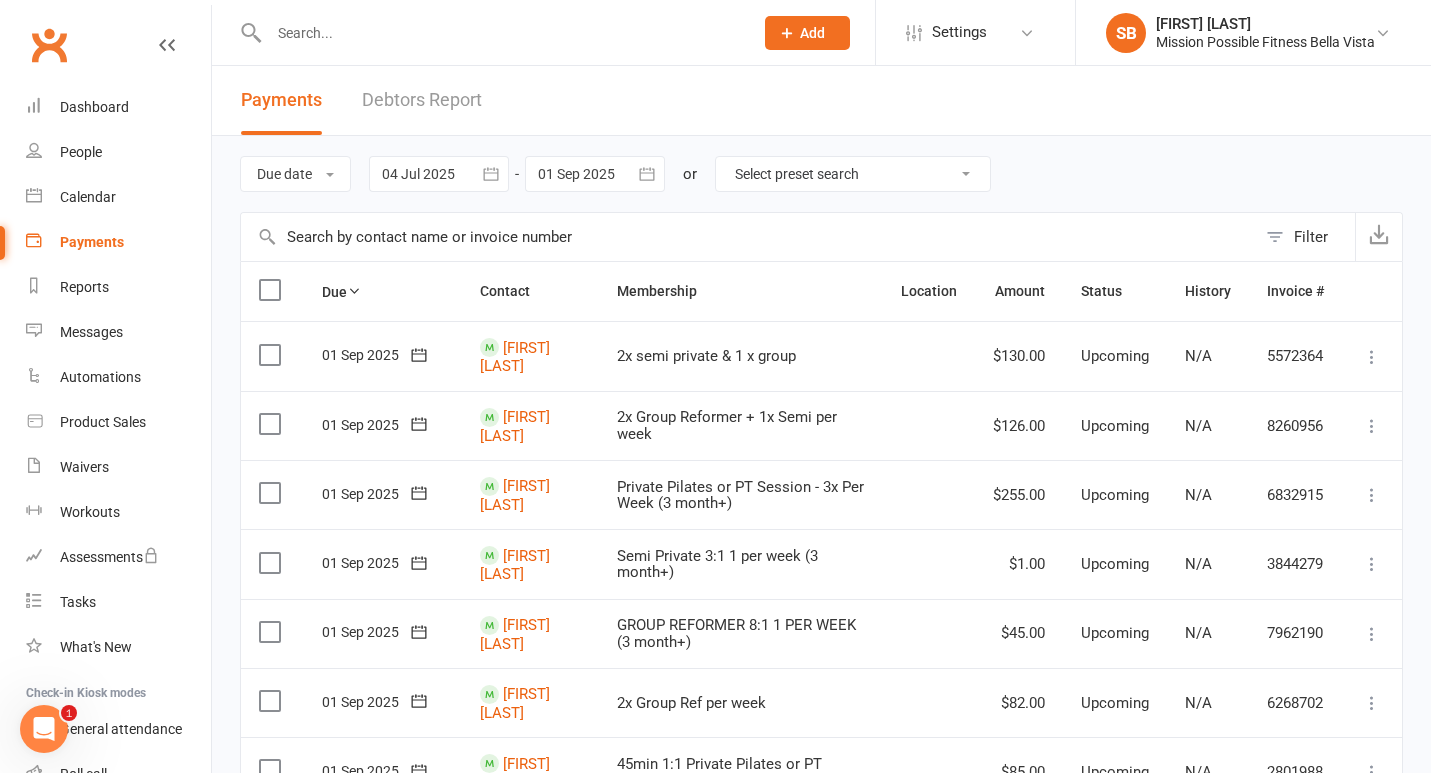 click 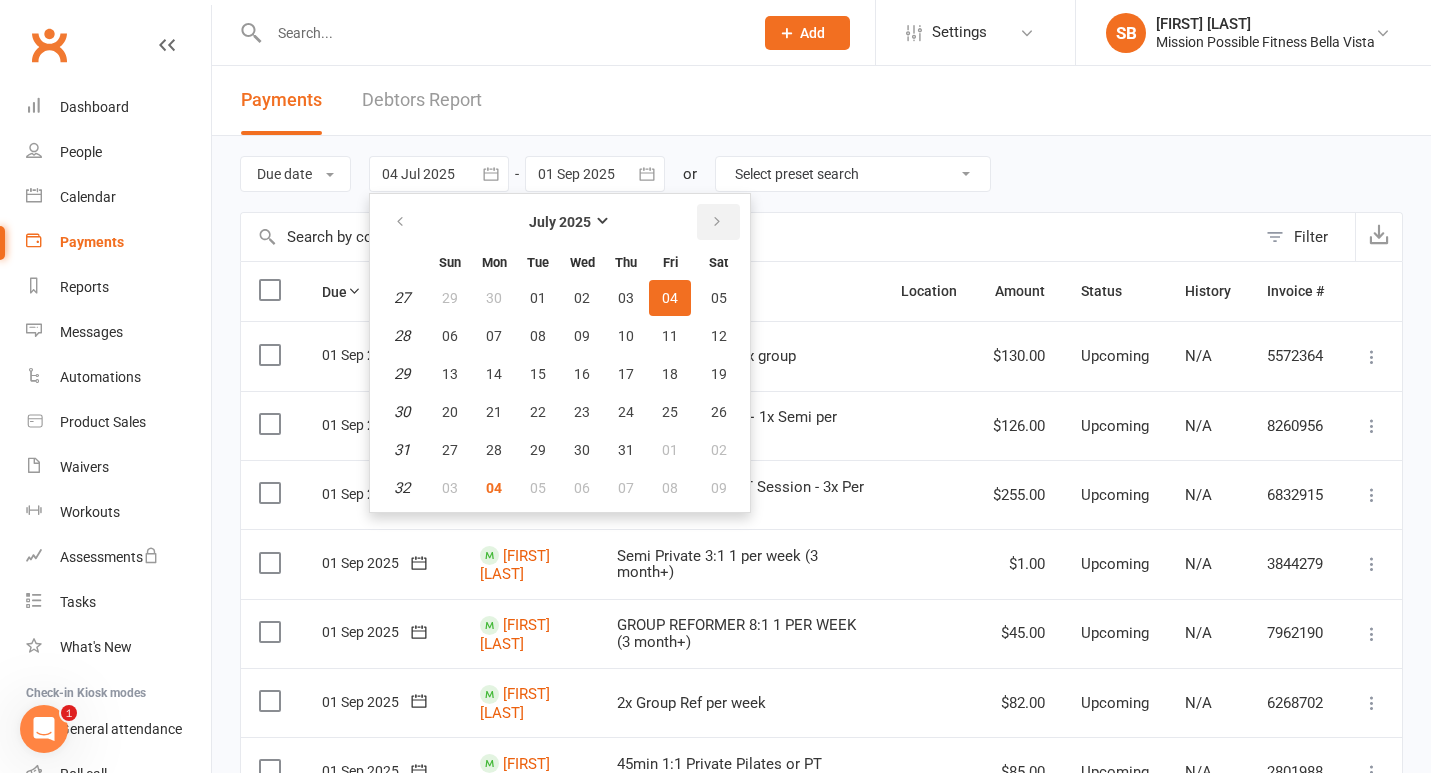 click at bounding box center [717, 222] 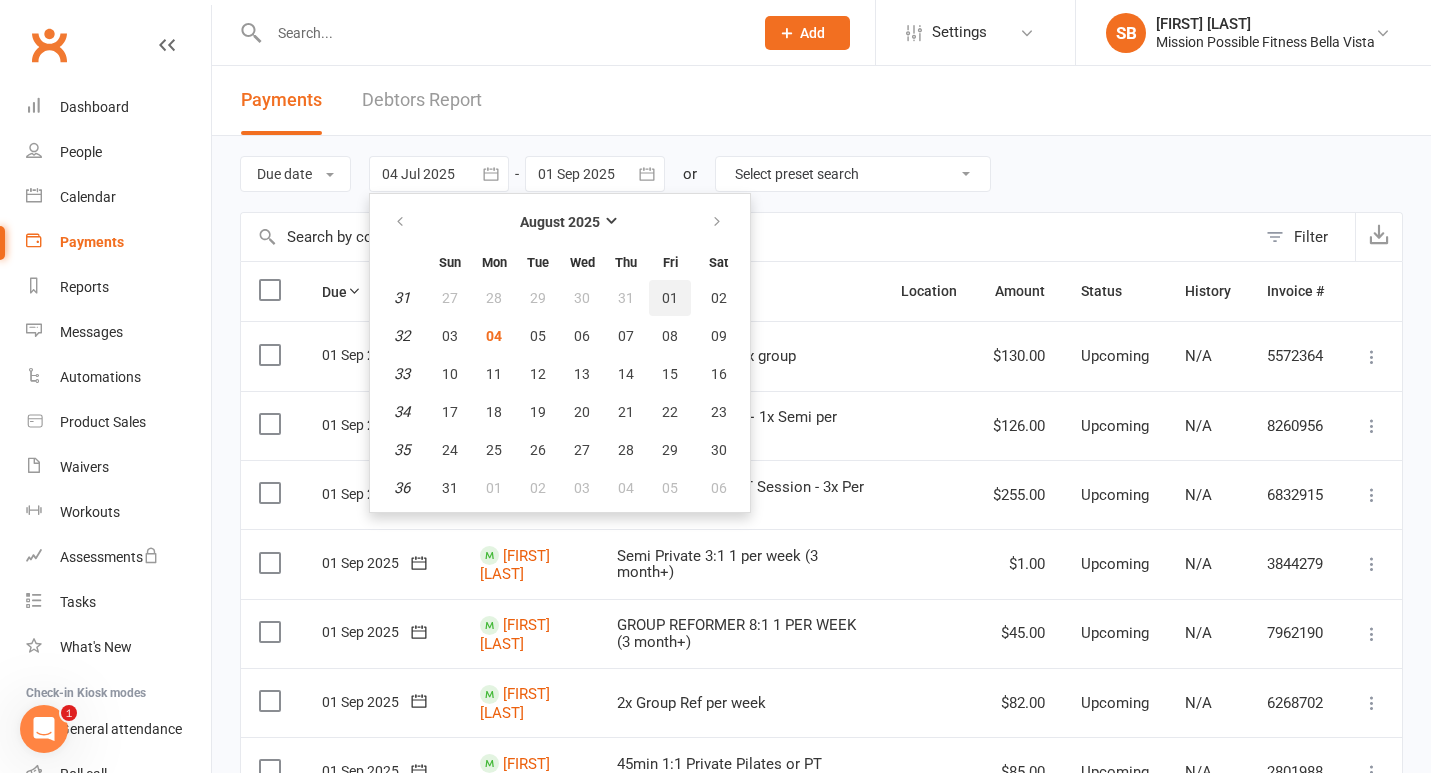 click on "01" at bounding box center [670, 298] 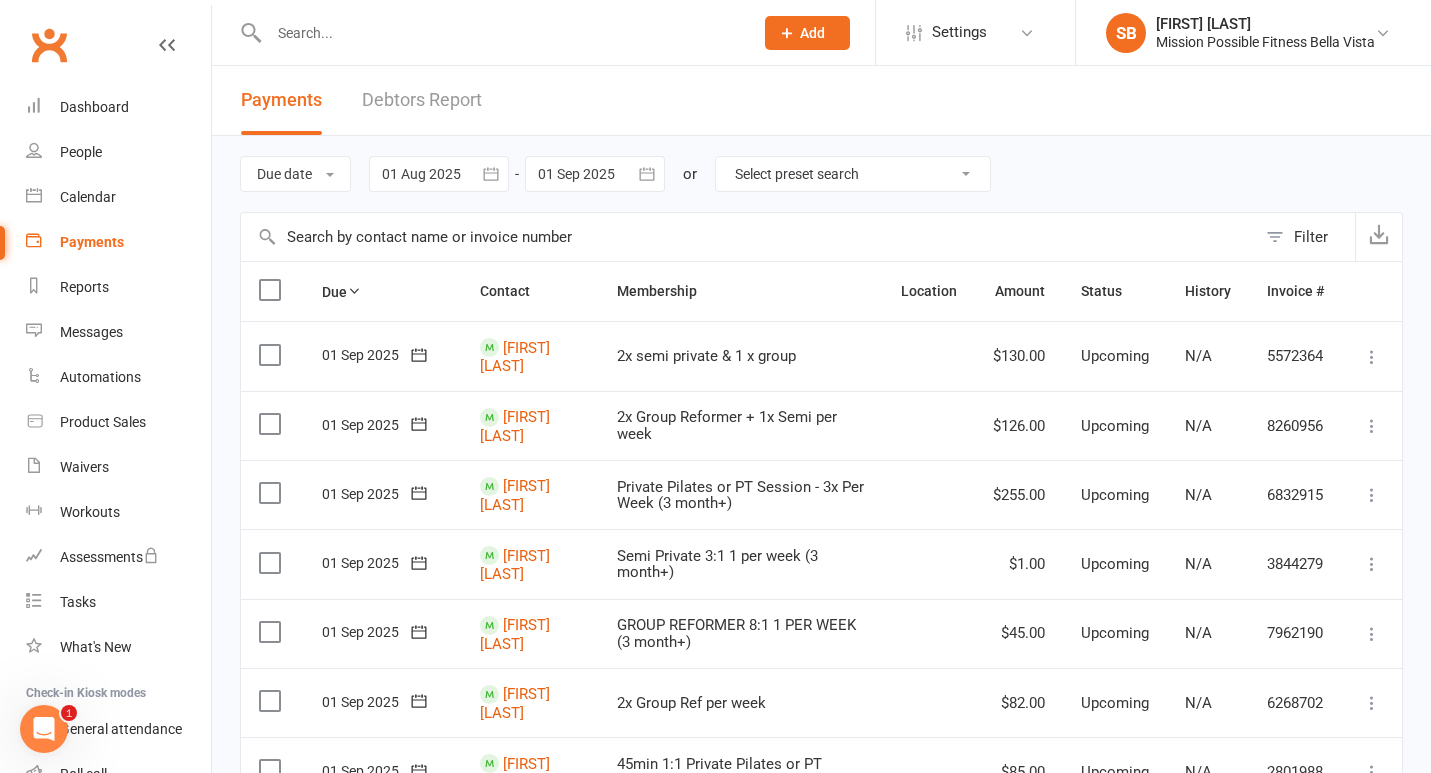 click 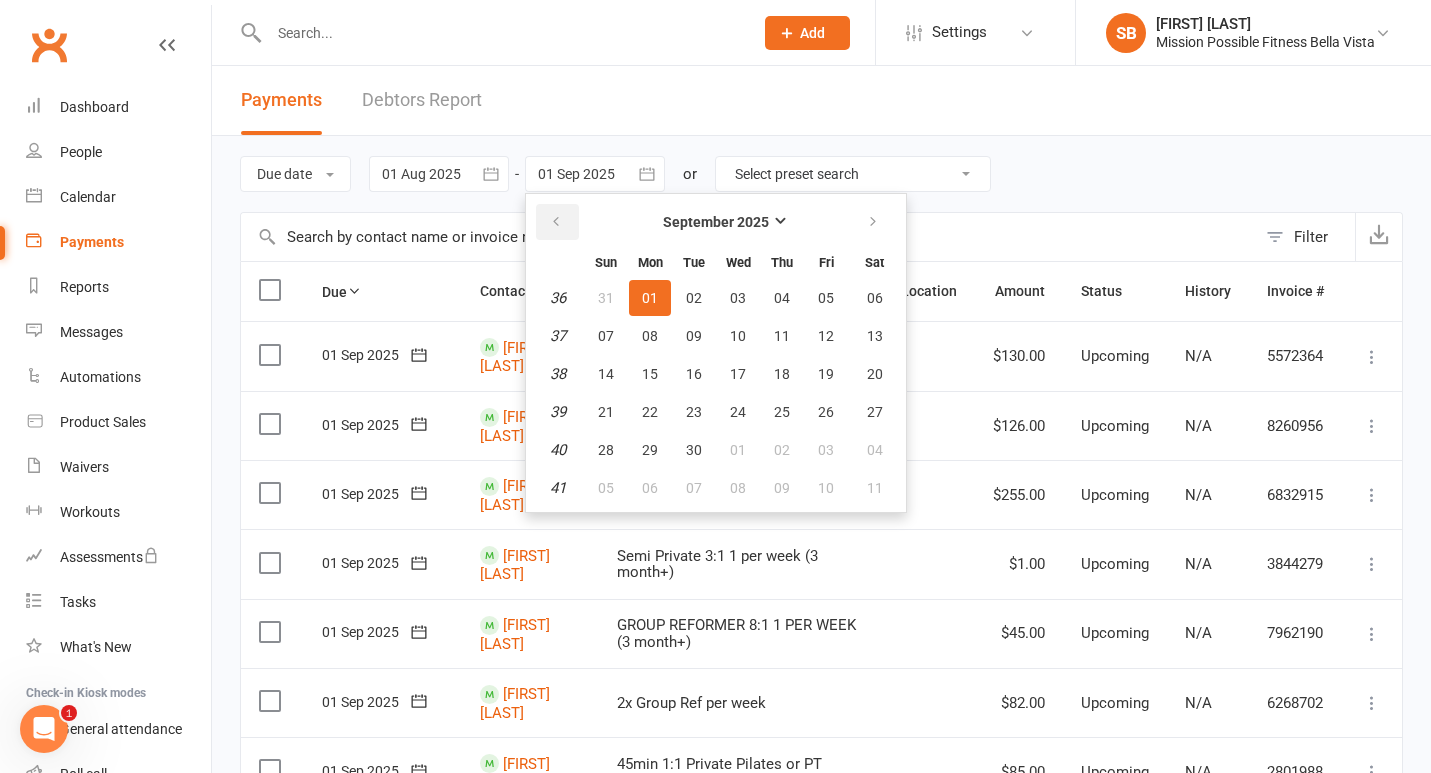 click at bounding box center (557, 222) 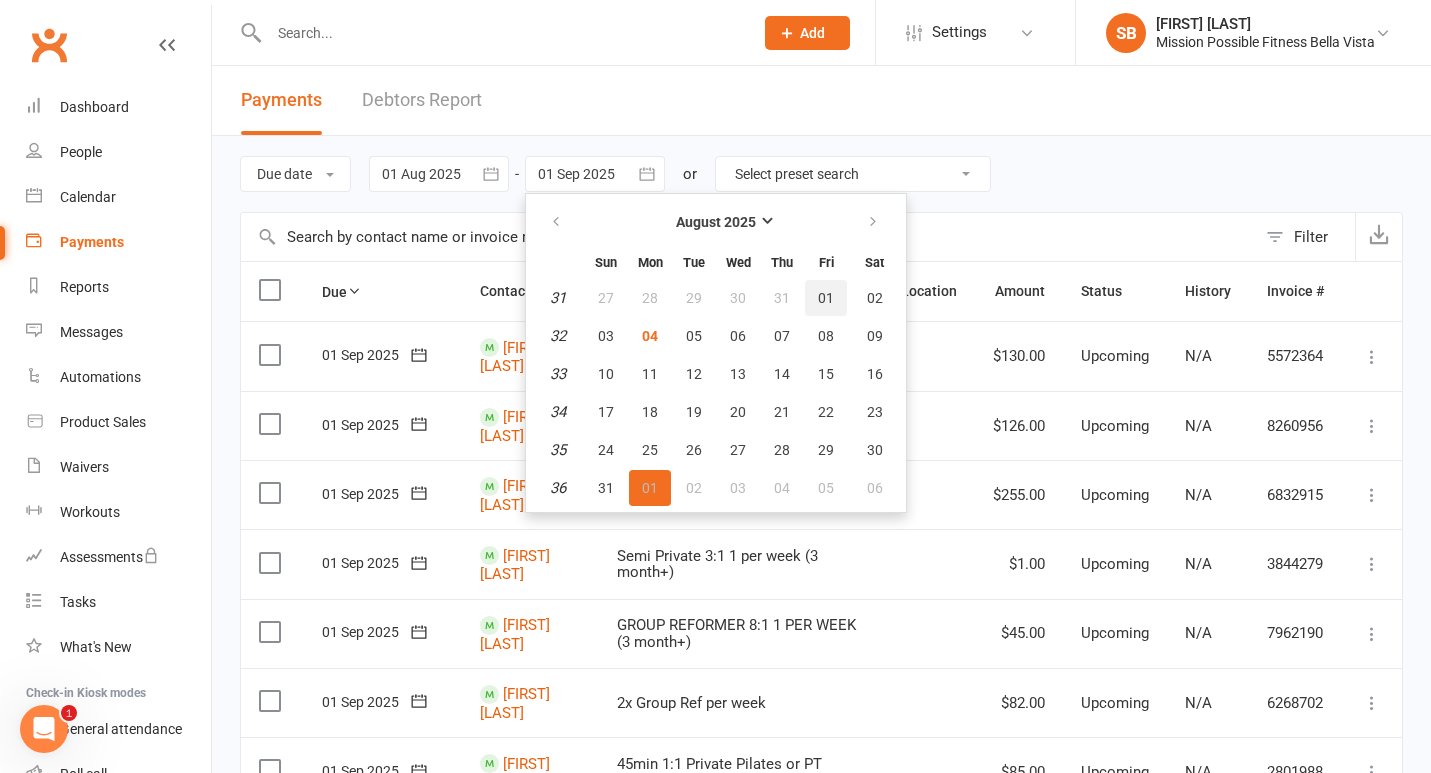 click on "01" at bounding box center (826, 298) 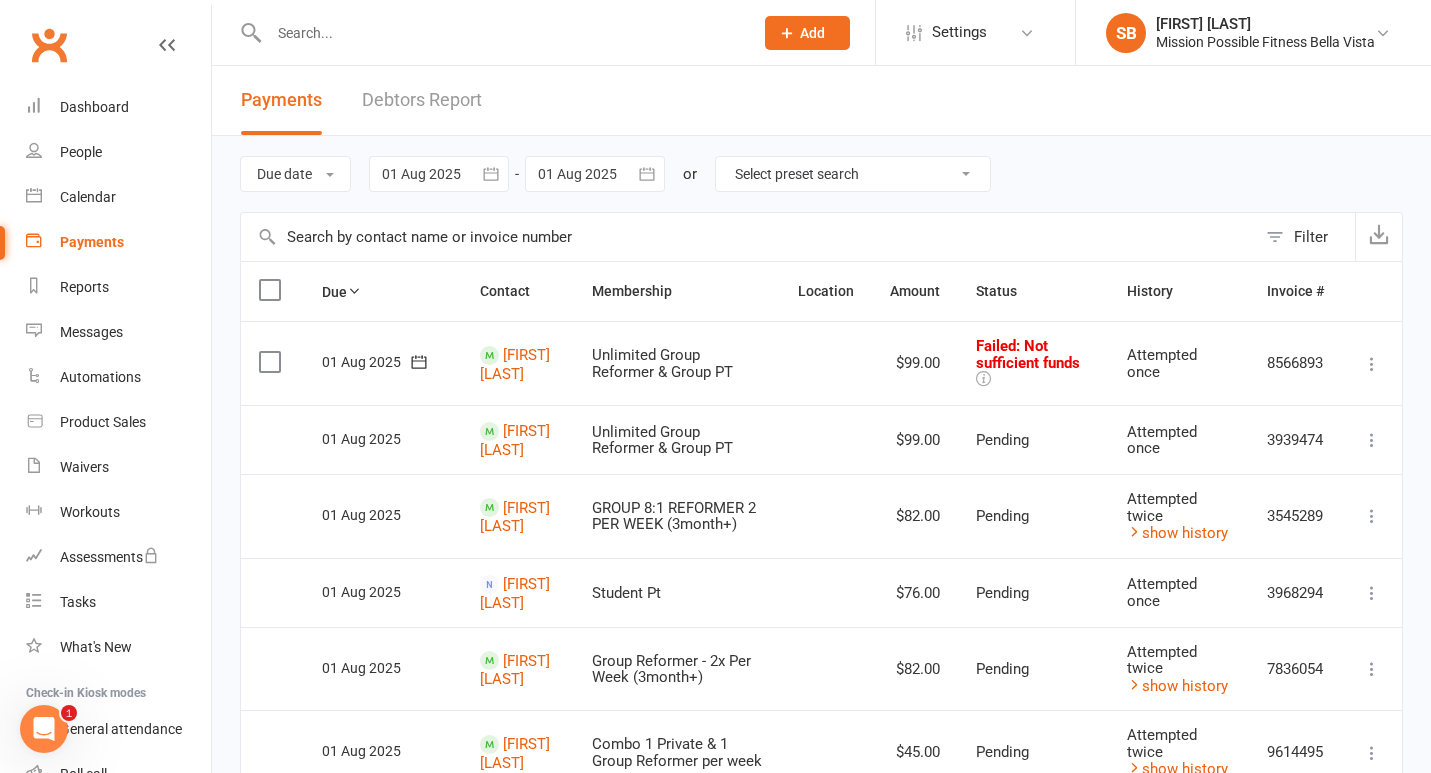 scroll, scrollTop: 0, scrollLeft: 0, axis: both 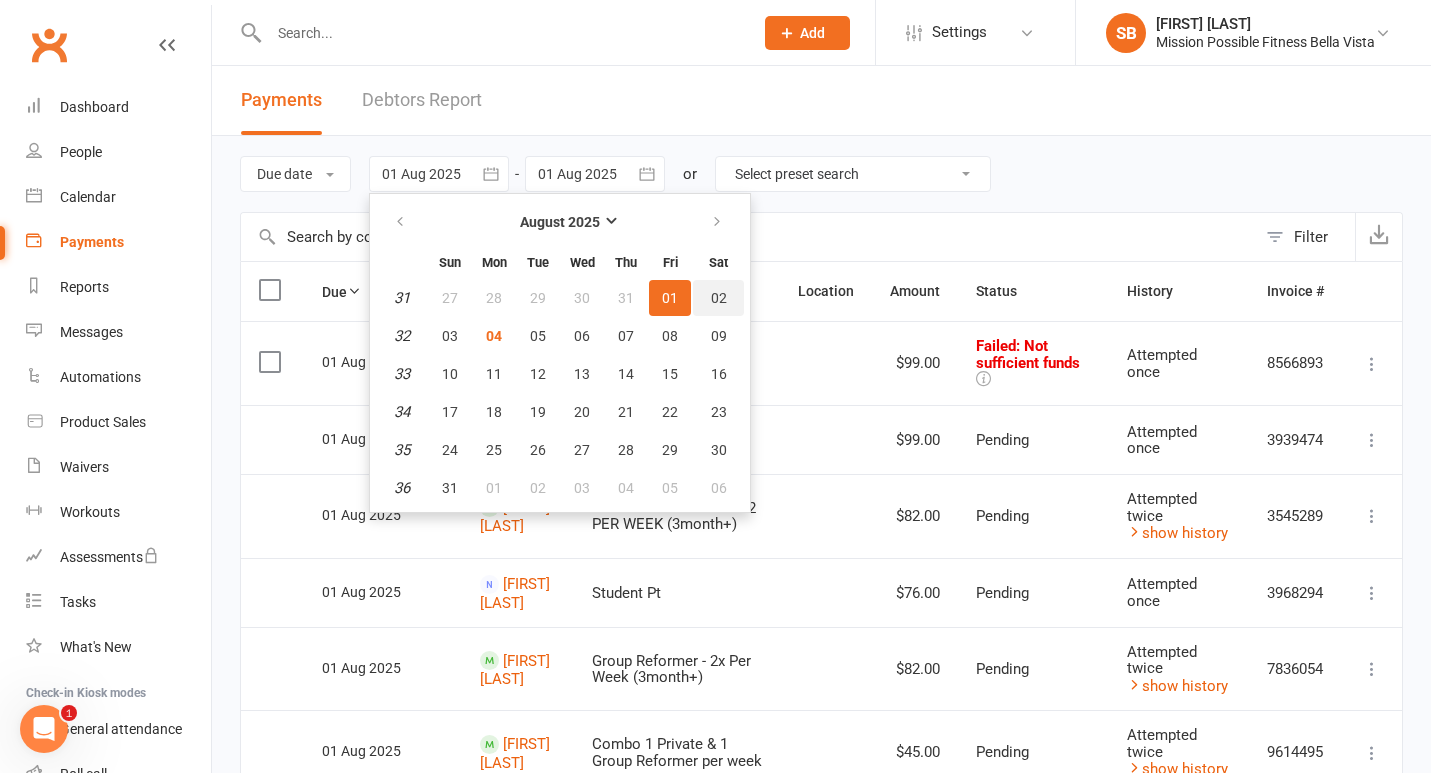 click on "02" at bounding box center [719, 298] 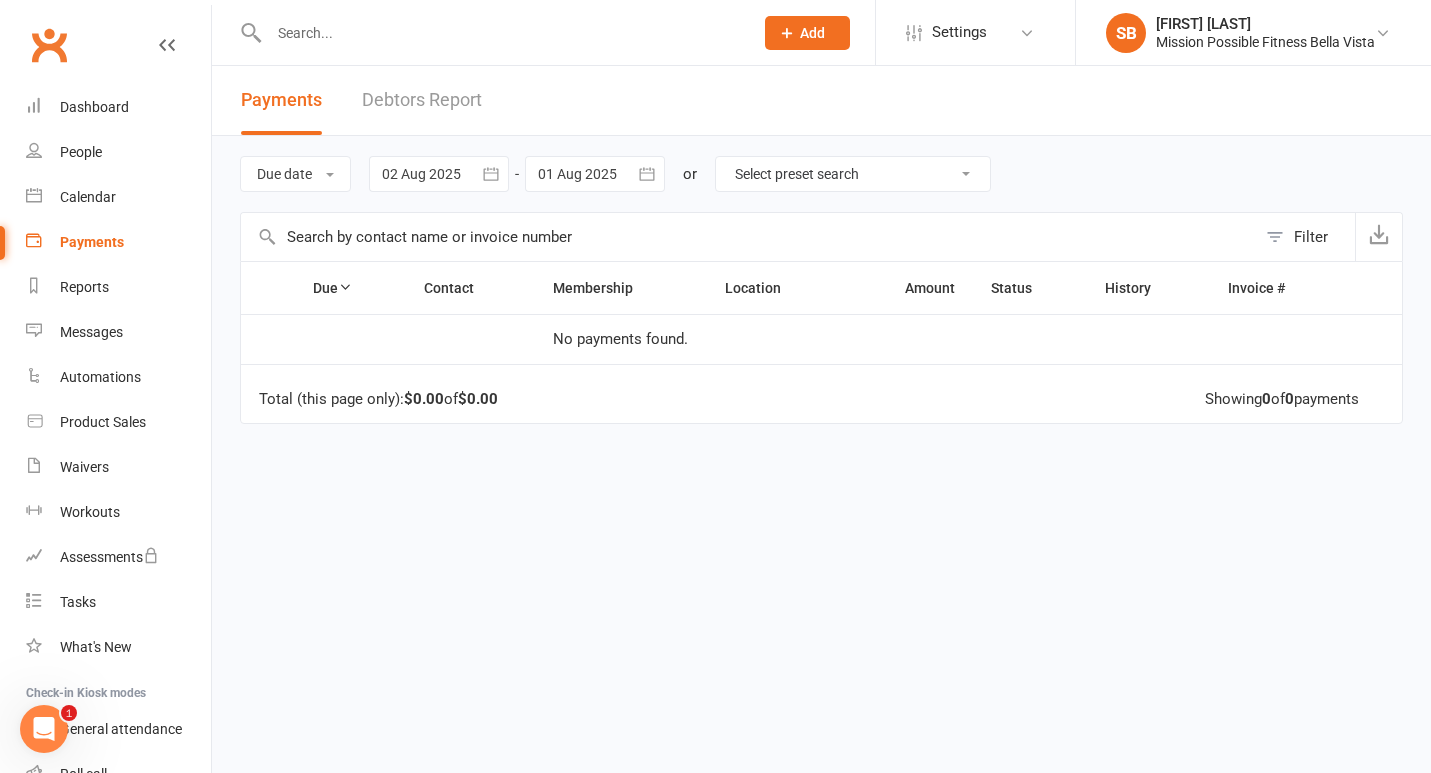click at bounding box center (647, 174) 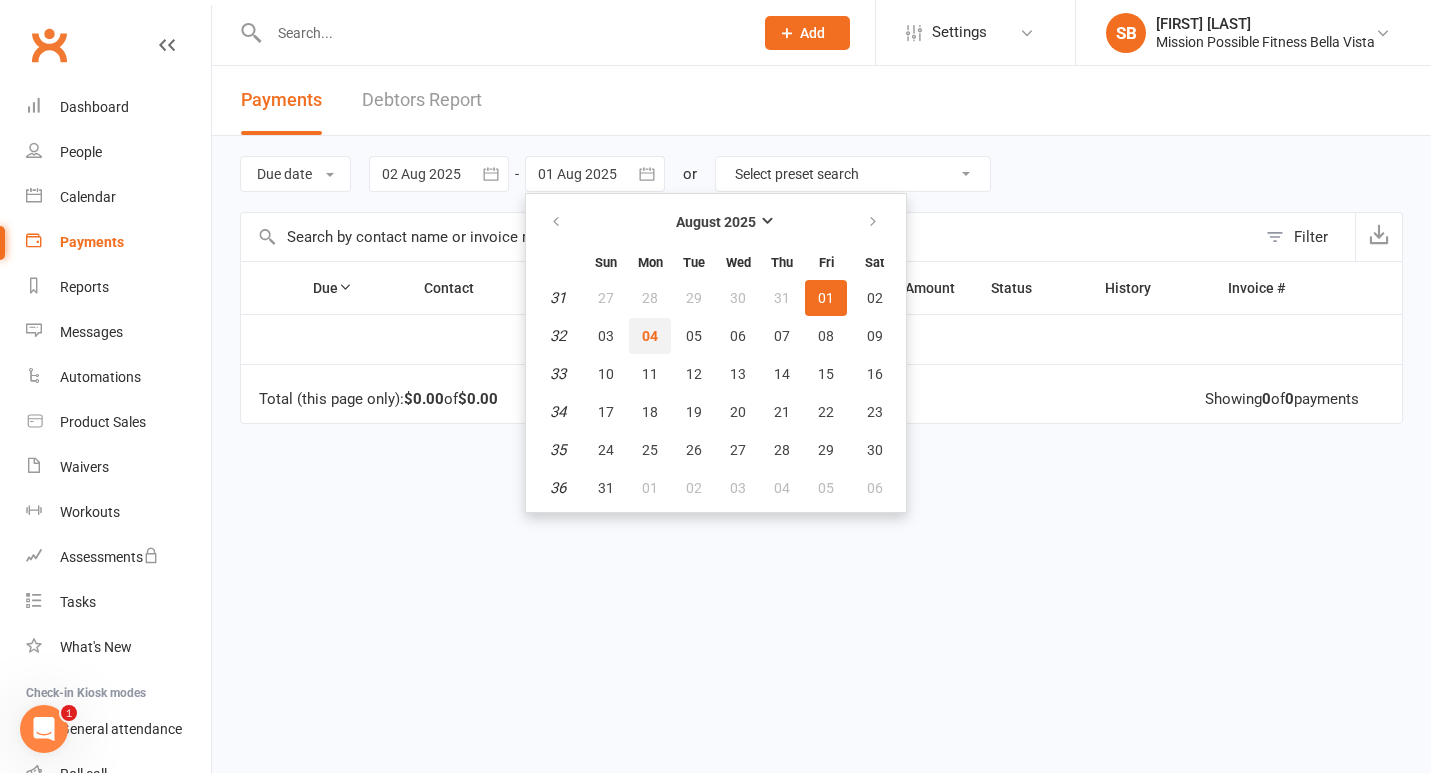 click on "04" at bounding box center [650, 336] 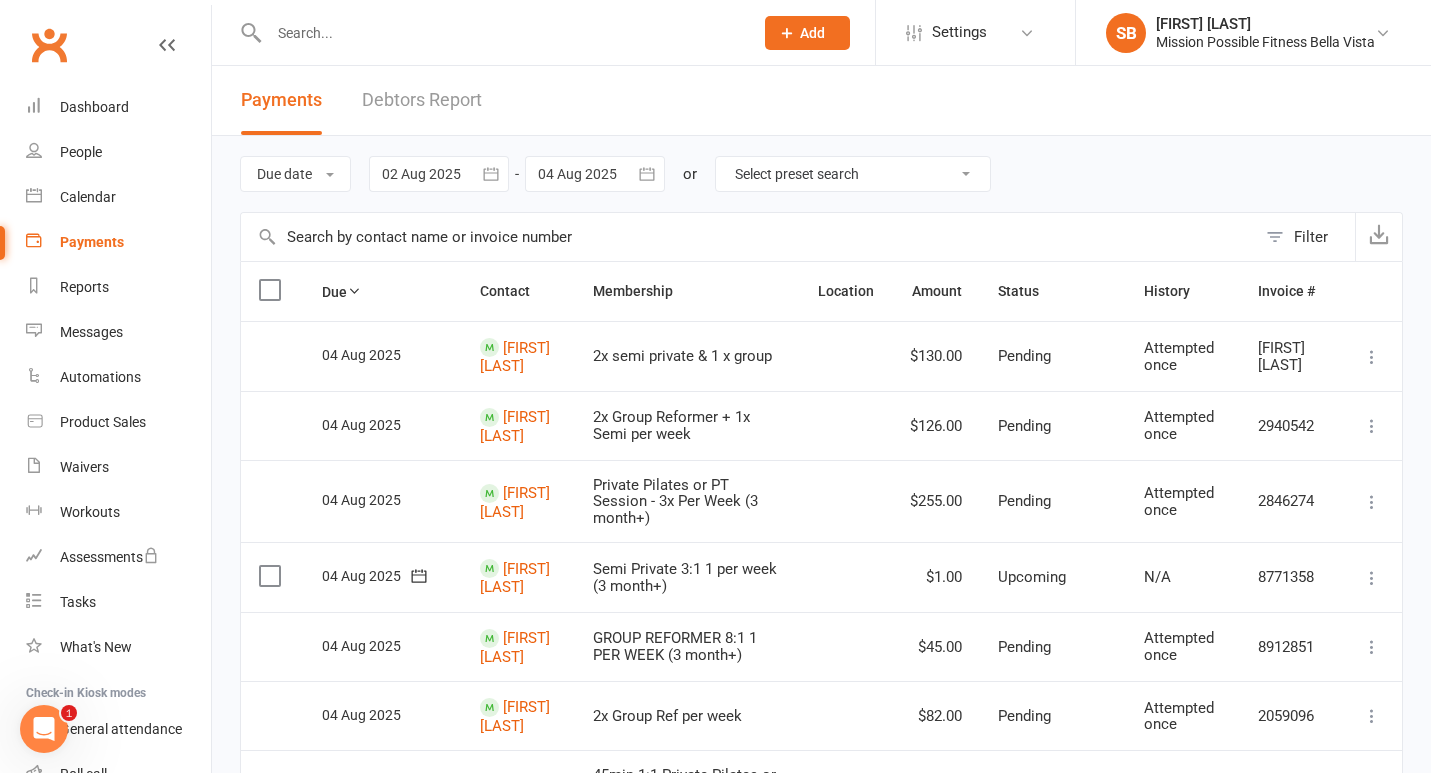 scroll, scrollTop: 0, scrollLeft: 0, axis: both 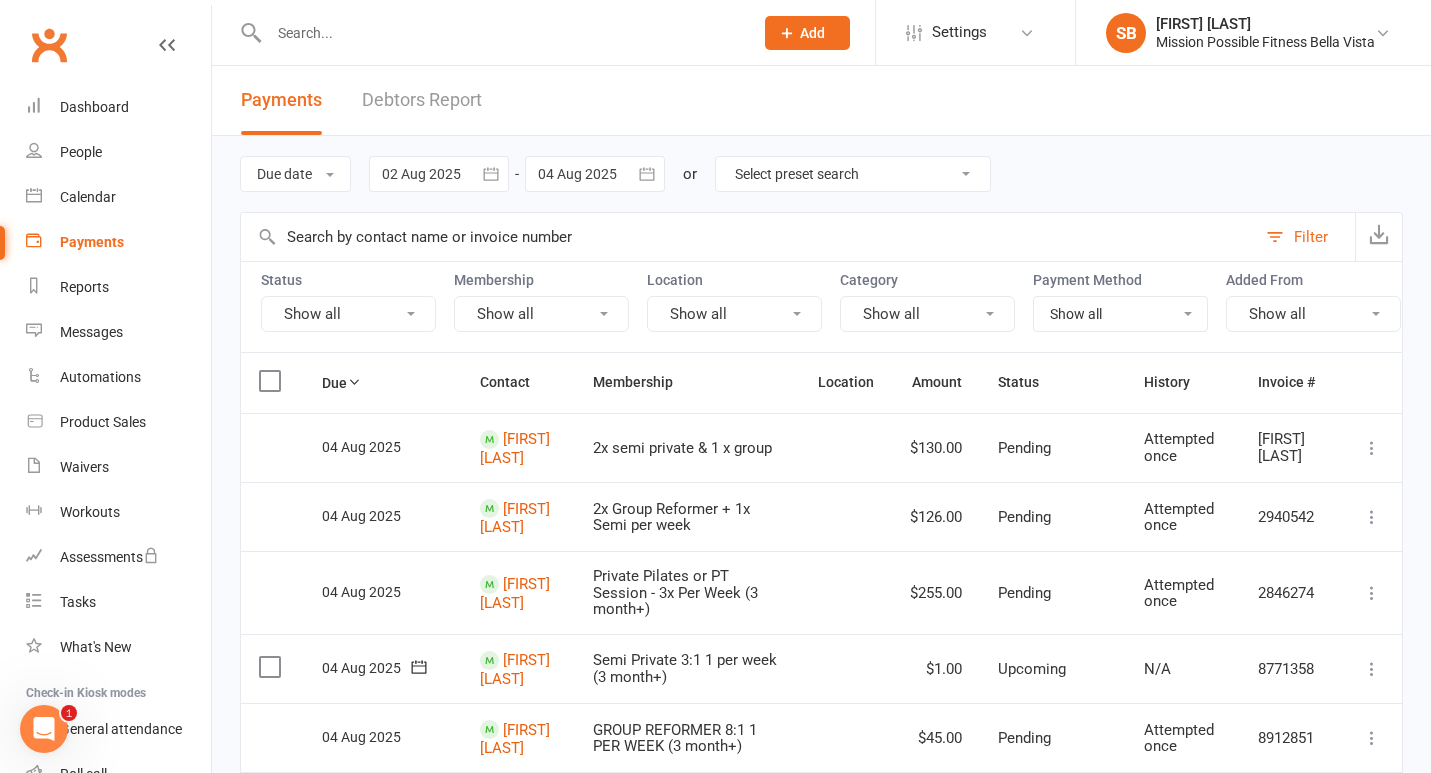 click on "Show all" at bounding box center (348, 314) 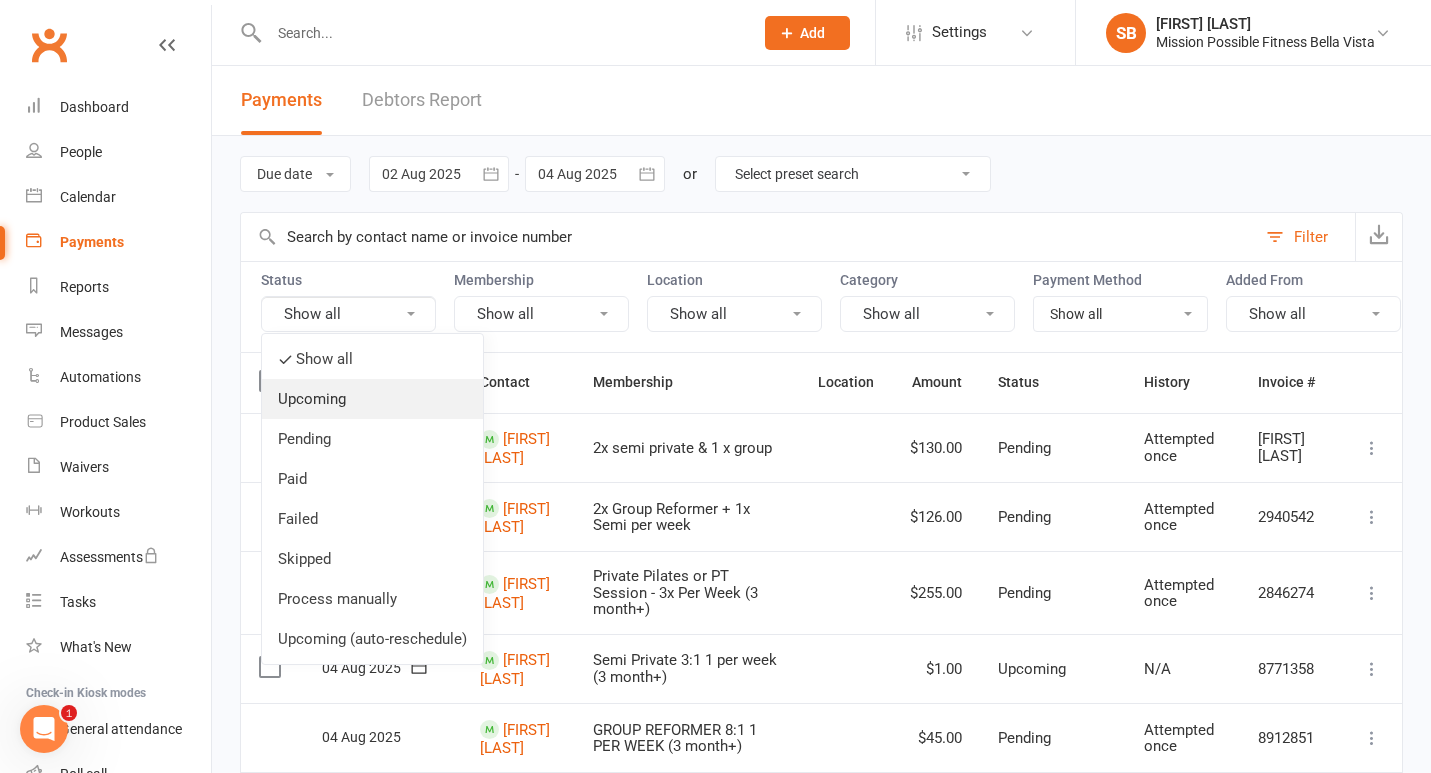 click on "Upcoming" at bounding box center [372, 399] 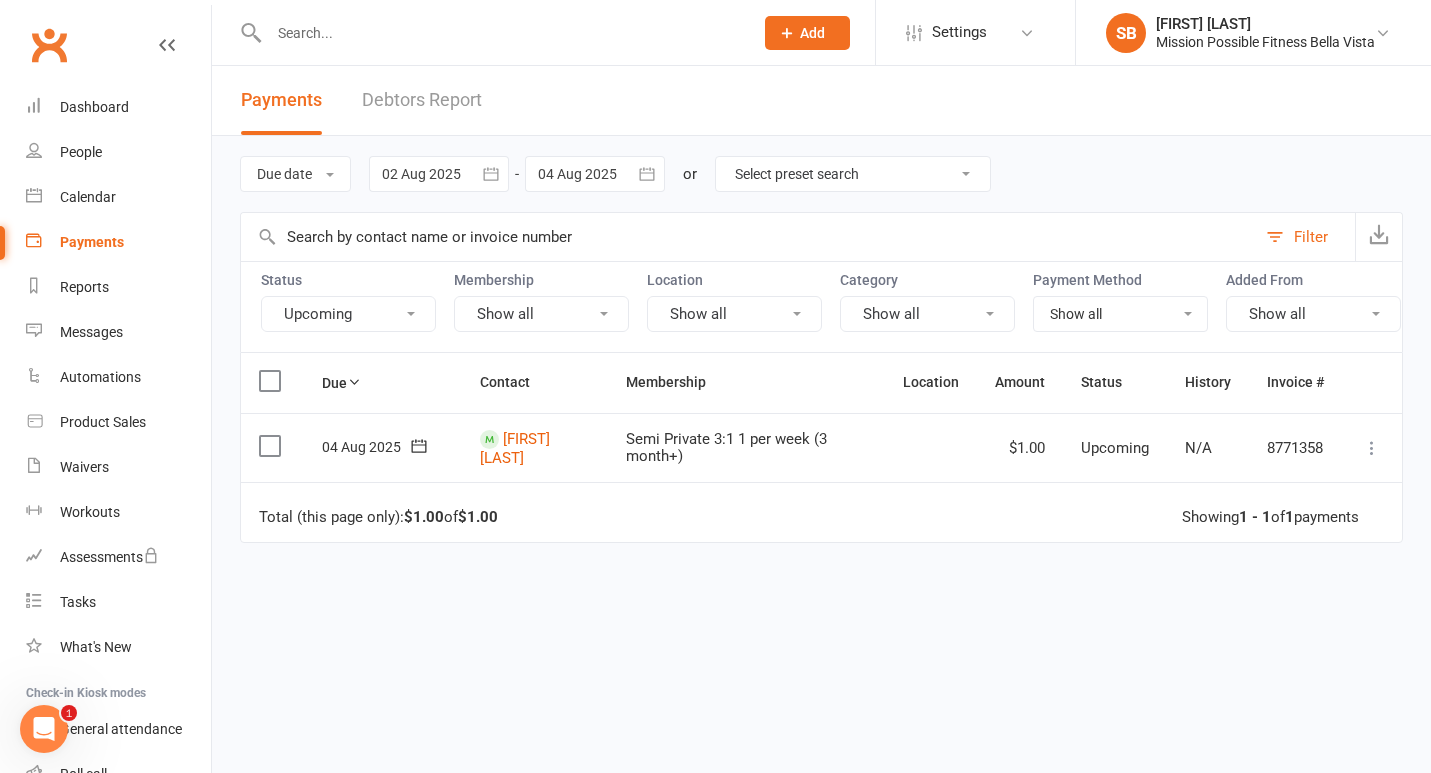 click on "Upcoming" at bounding box center [348, 314] 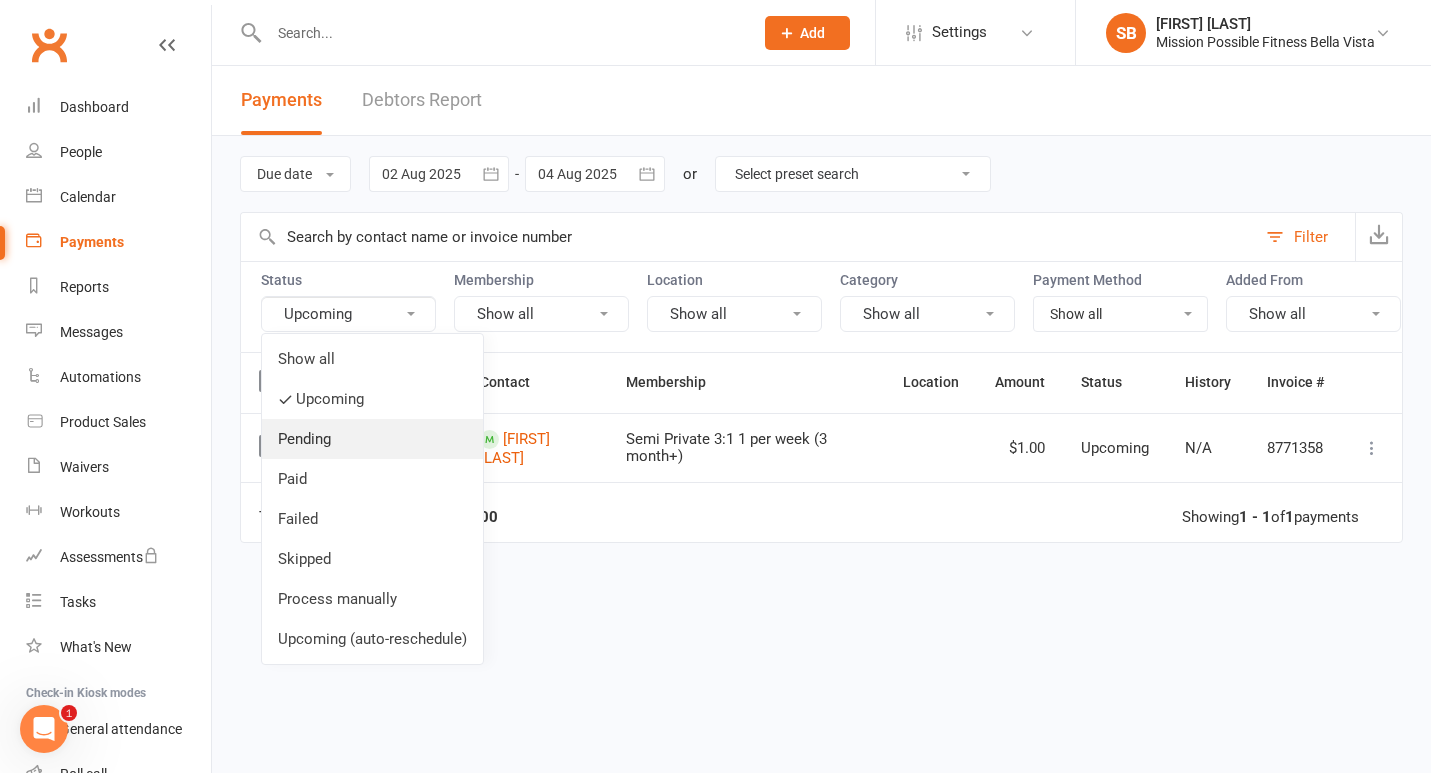 click on "Pending" at bounding box center (372, 439) 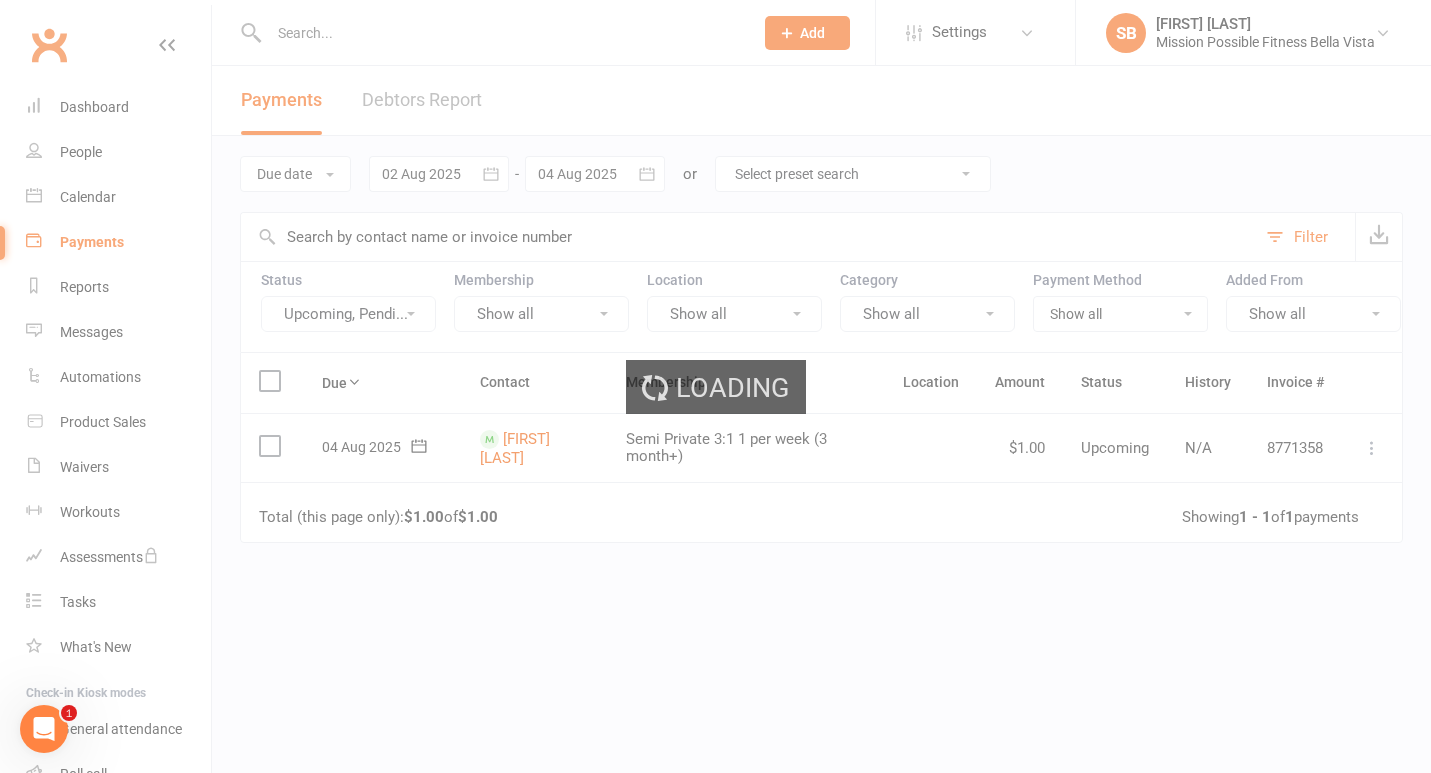 click on "Loading" at bounding box center [715, 386] 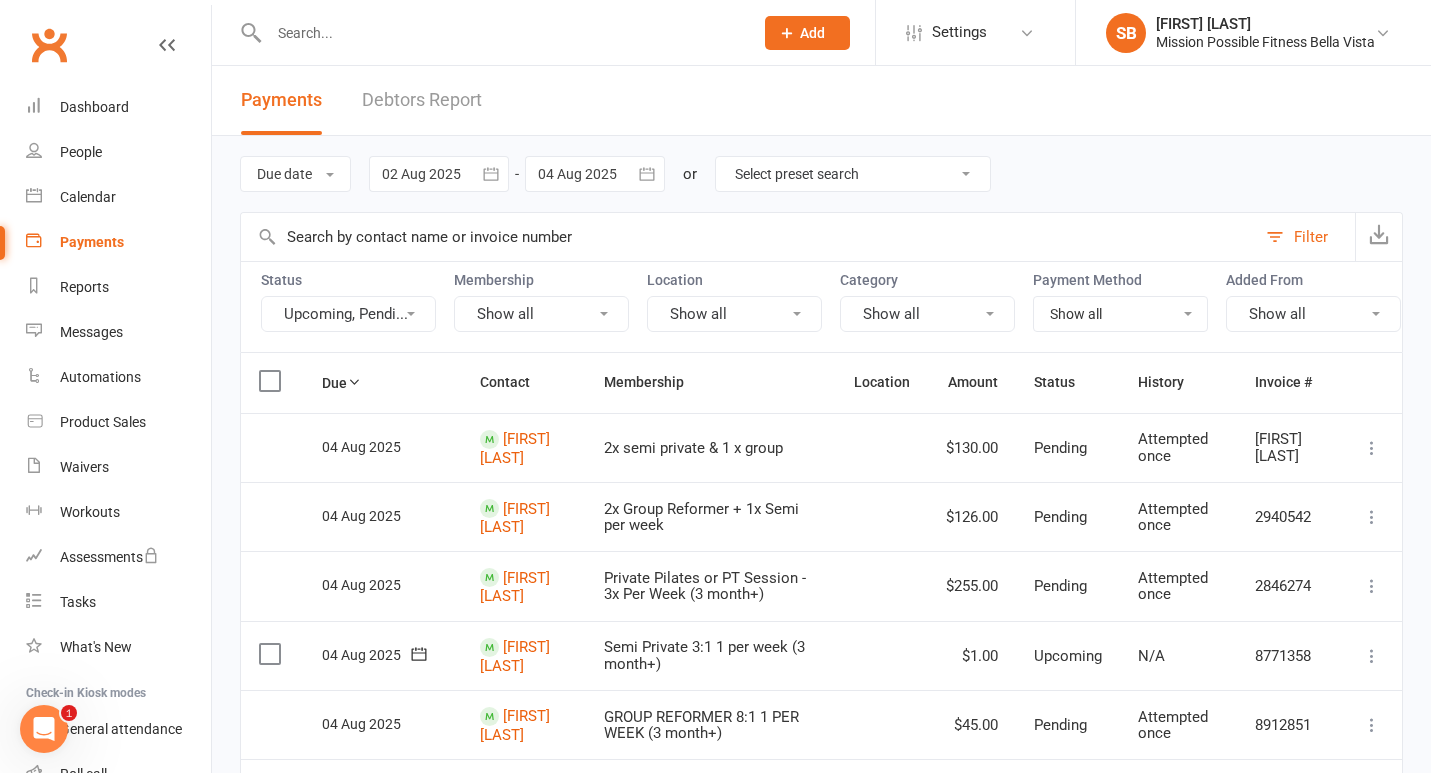 click on "Upcoming, Pendi..." at bounding box center [348, 314] 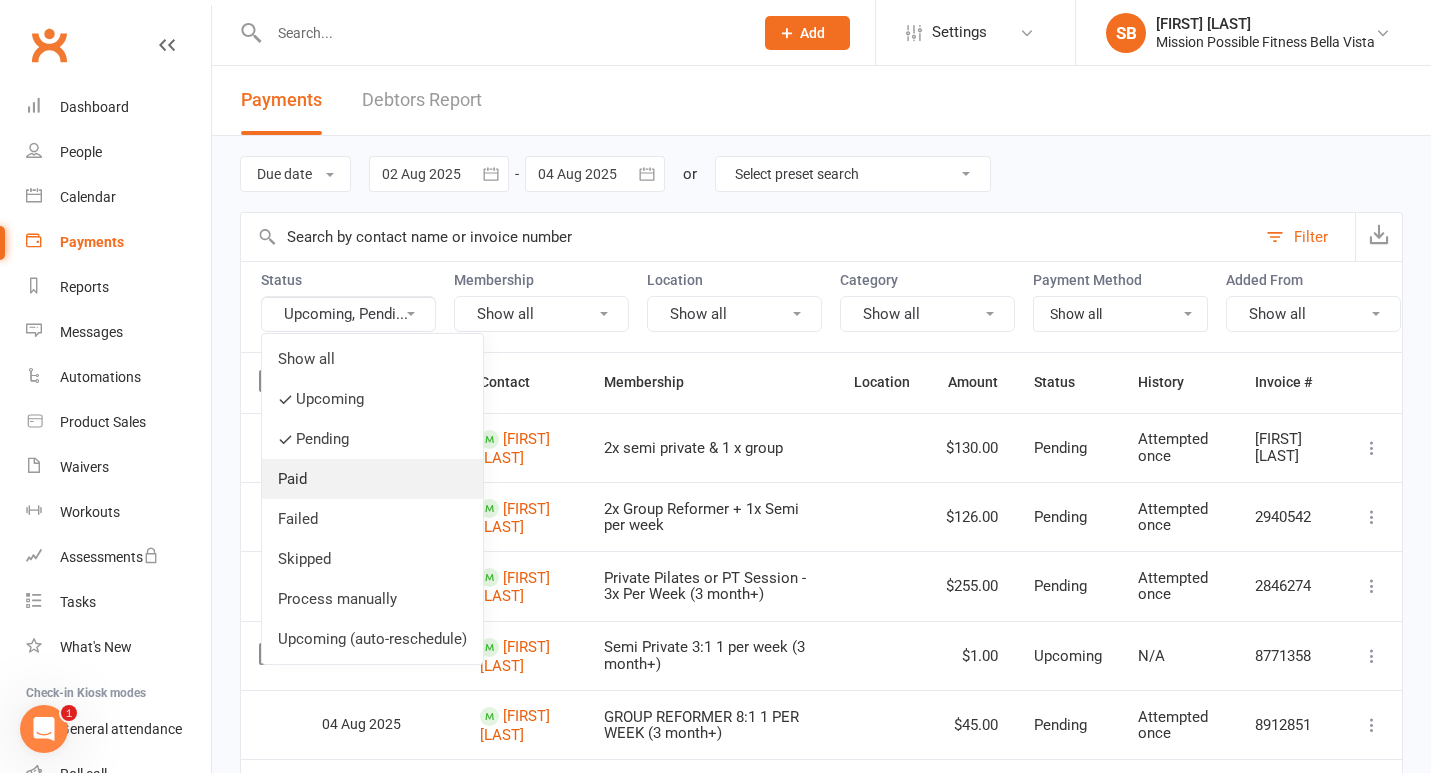 click on "Paid" at bounding box center [372, 479] 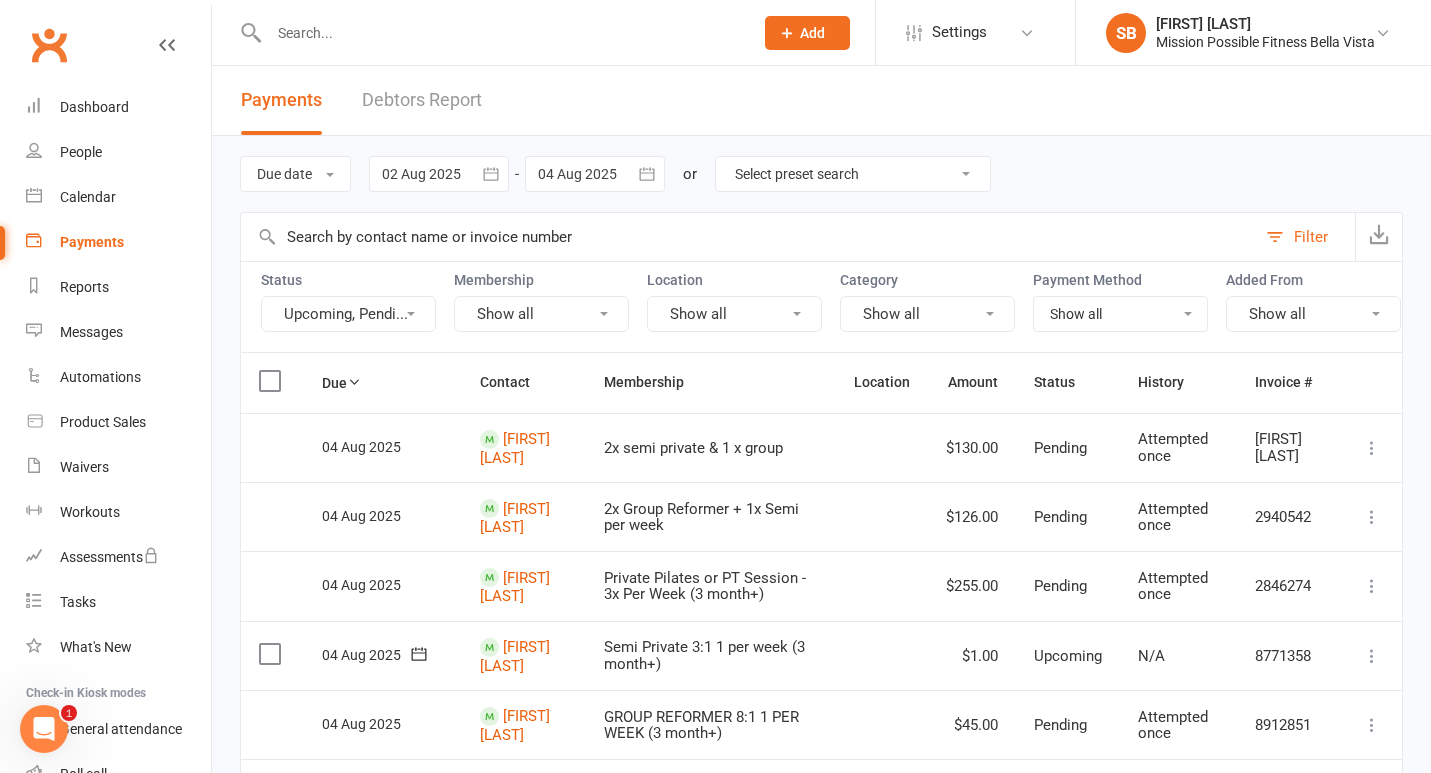 scroll, scrollTop: 0, scrollLeft: 0, axis: both 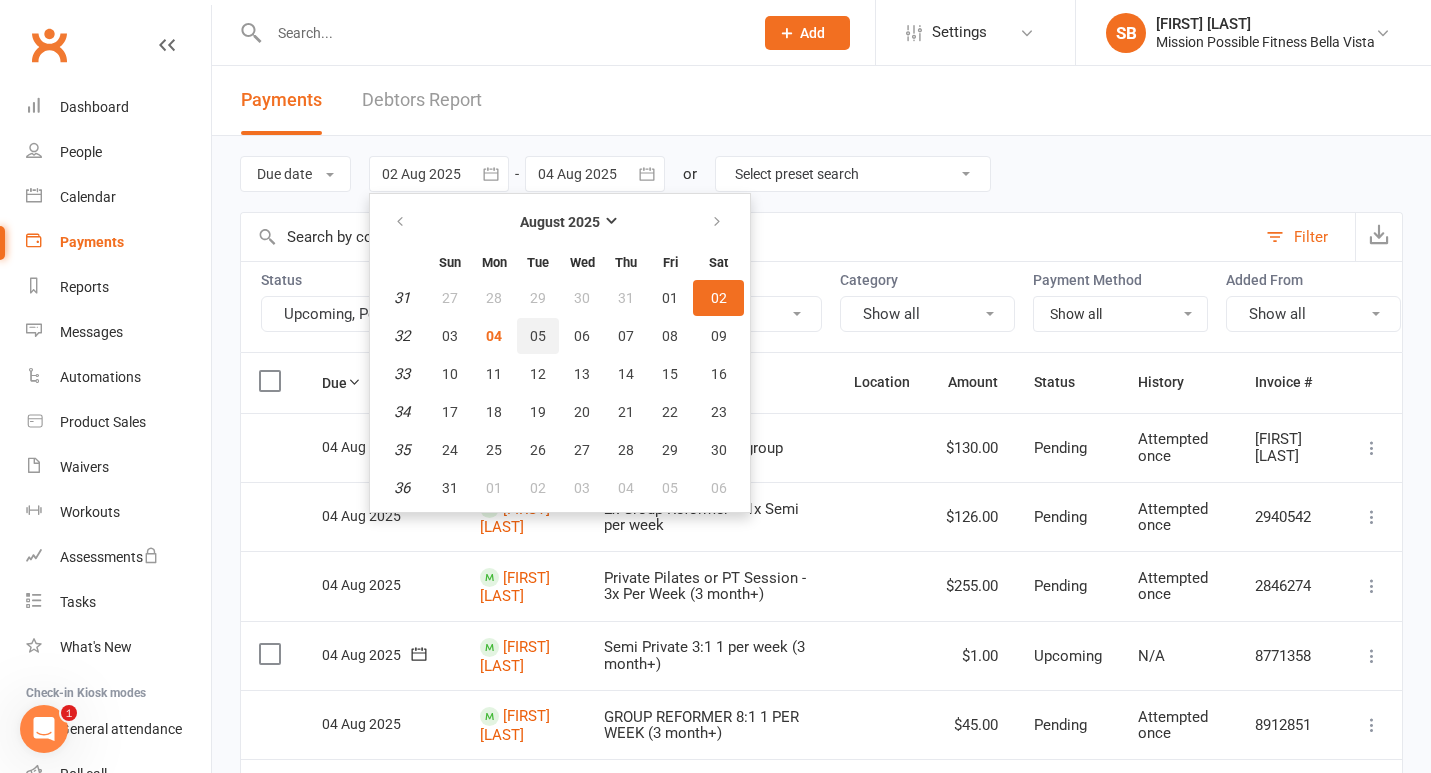 click on "05" at bounding box center [538, 336] 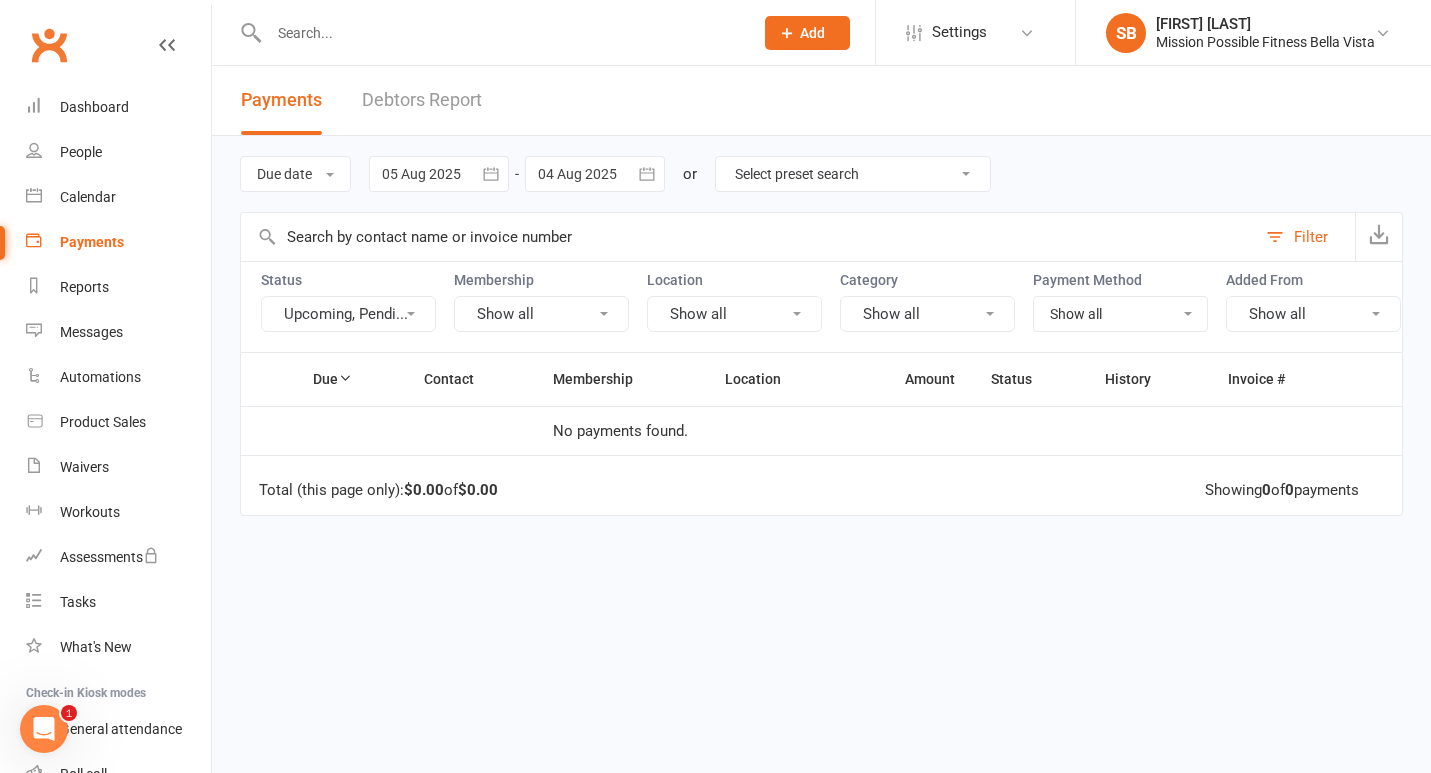 click at bounding box center [595, 174] 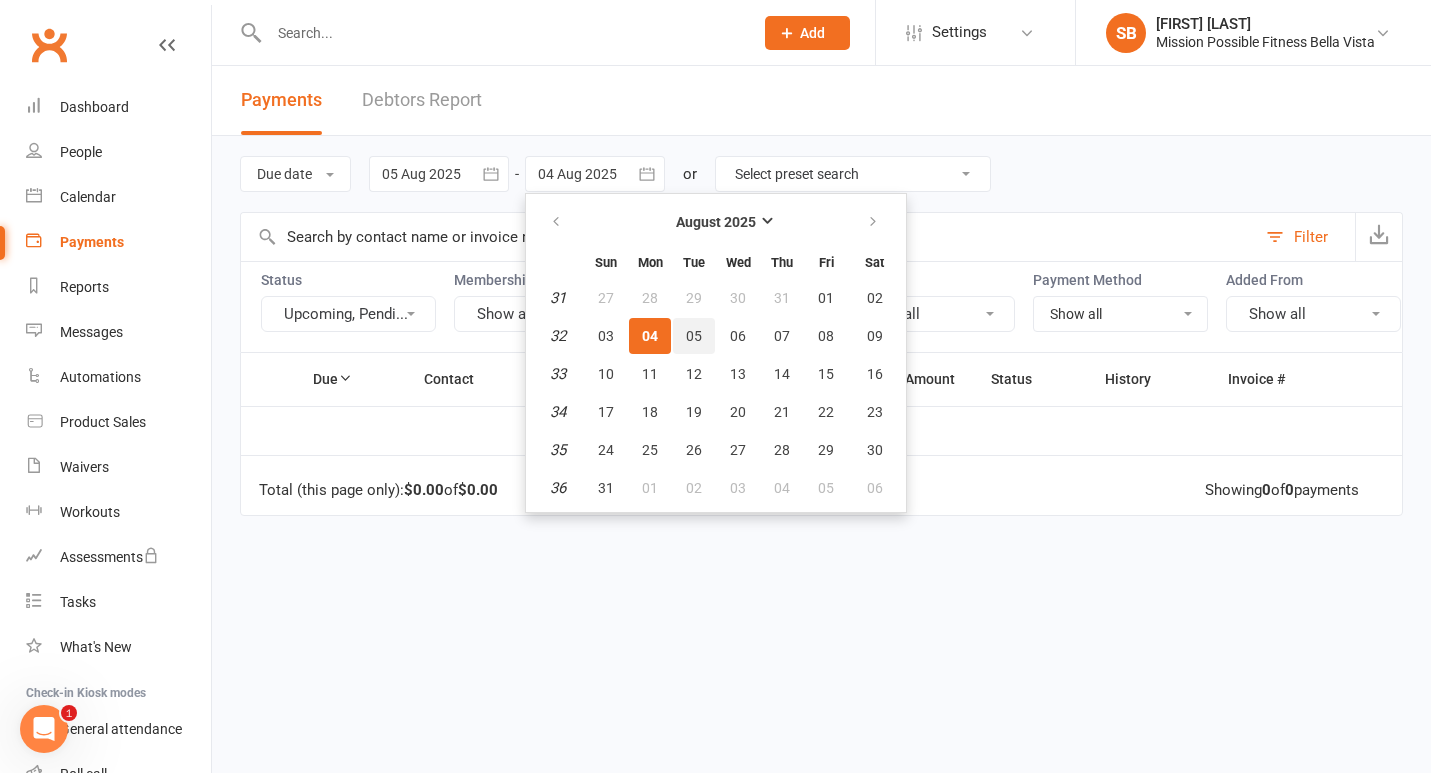 click on "05" at bounding box center (694, 336) 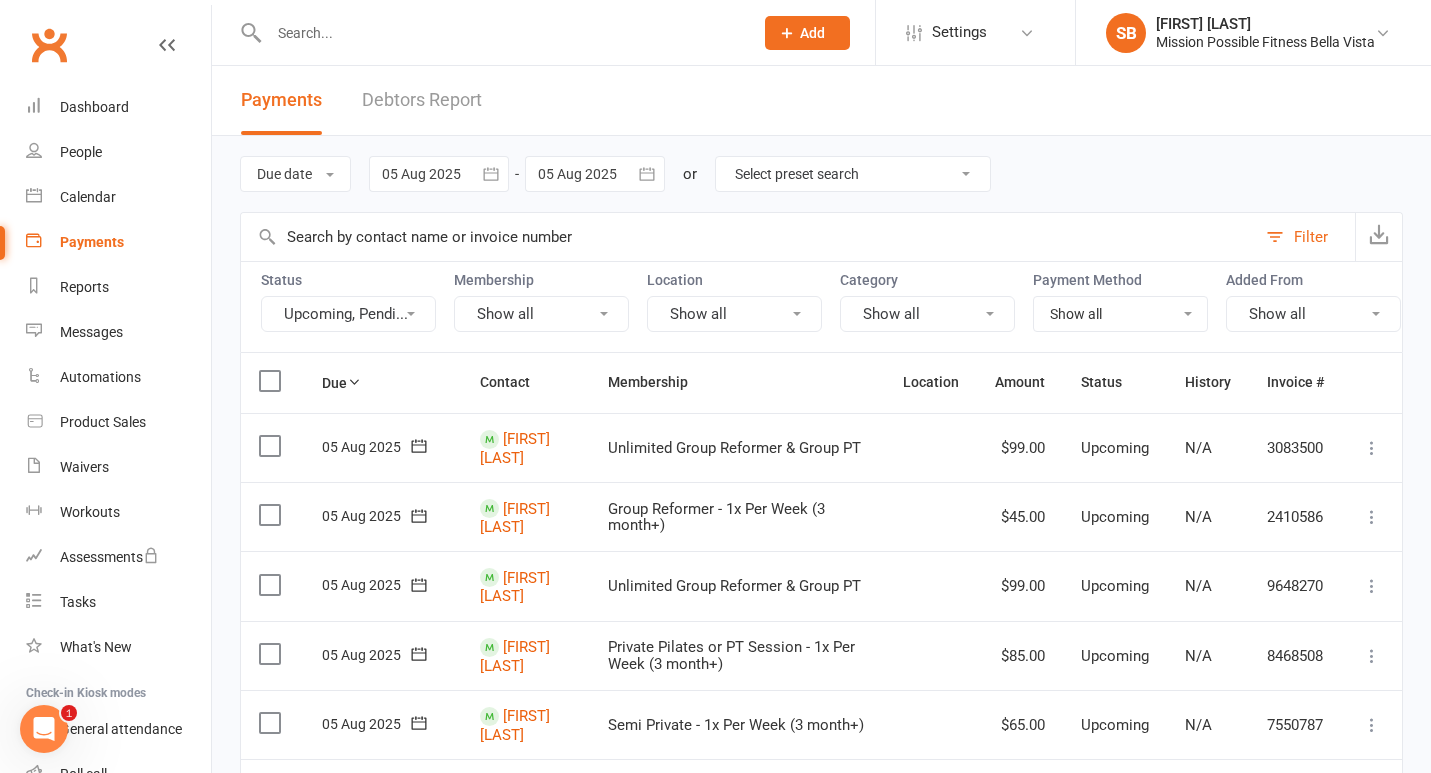 scroll, scrollTop: 0, scrollLeft: 0, axis: both 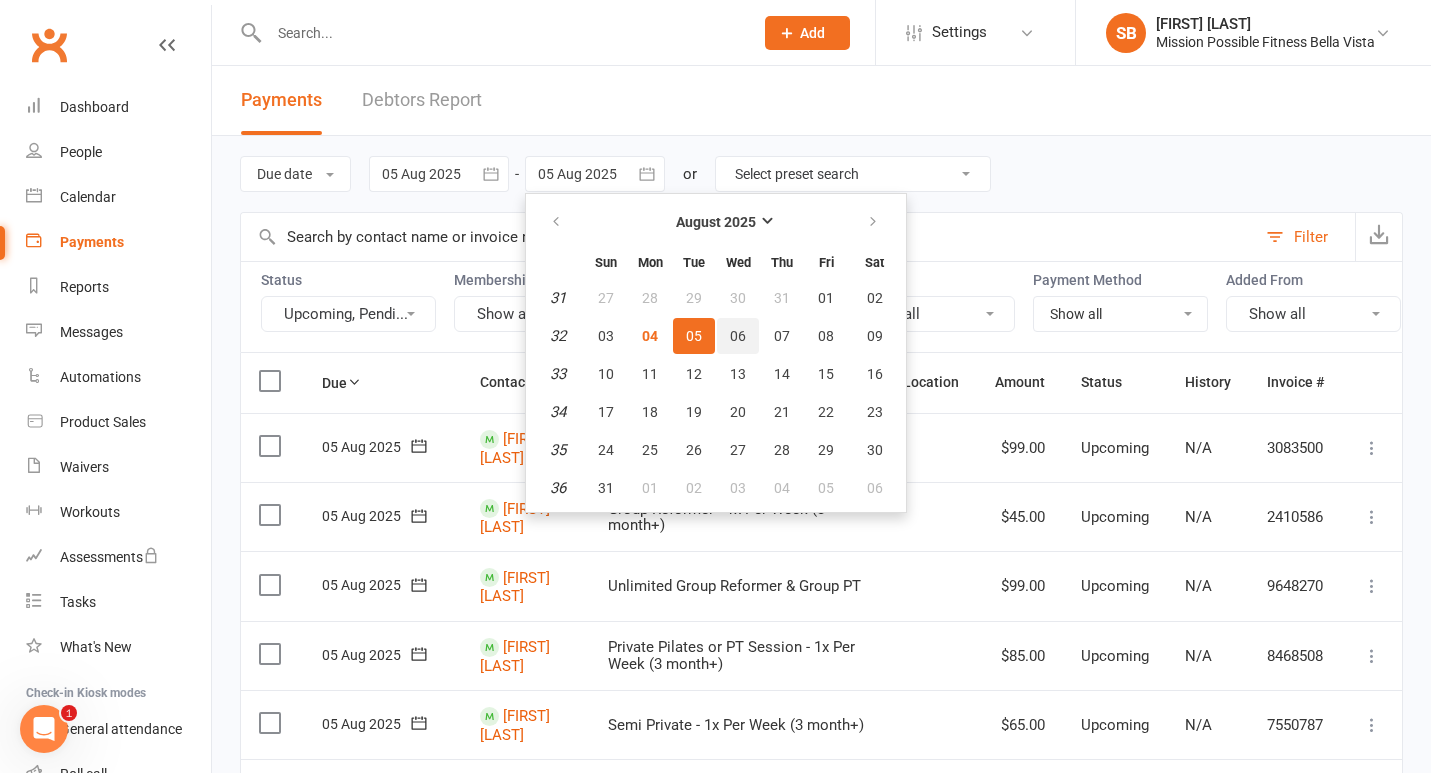 click on "06" at bounding box center [738, 336] 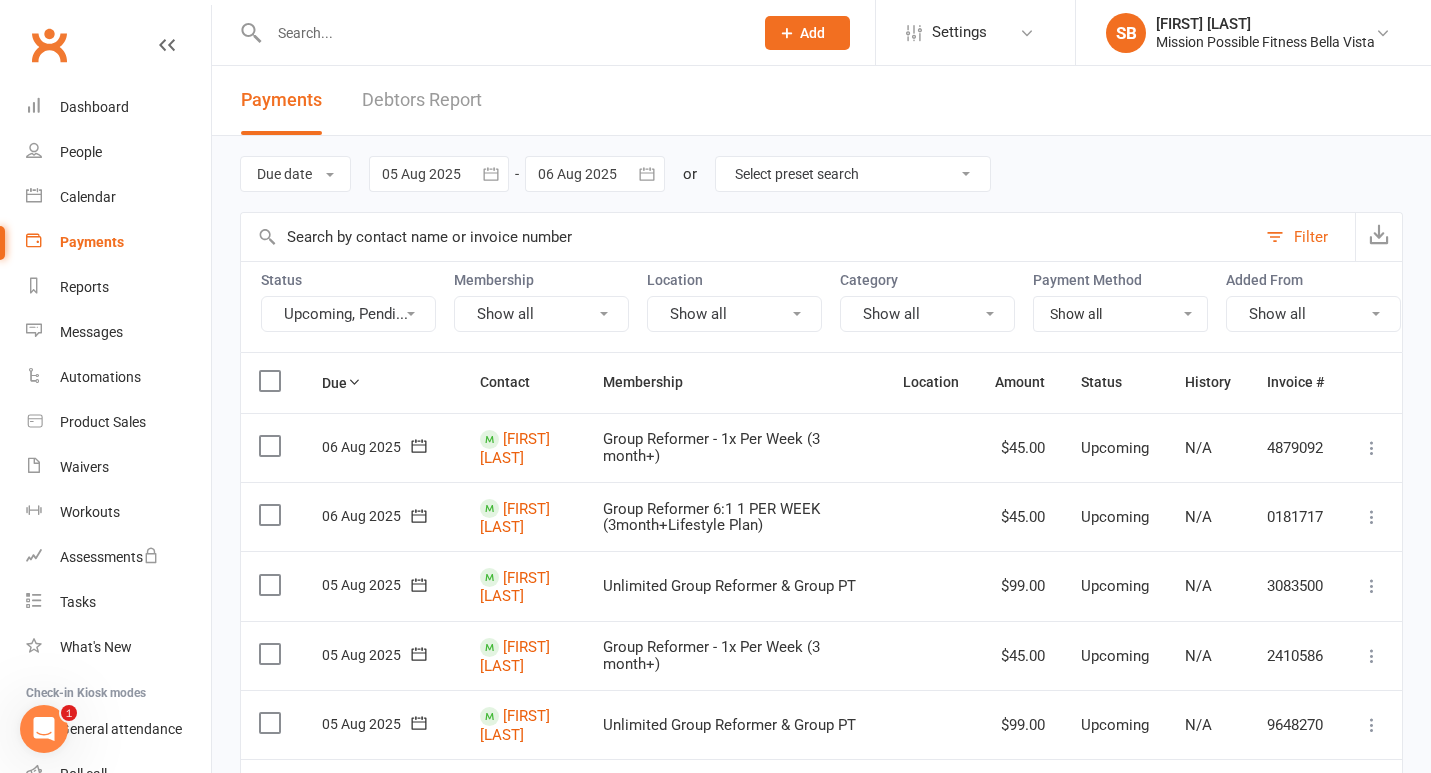 click at bounding box center [491, 174] 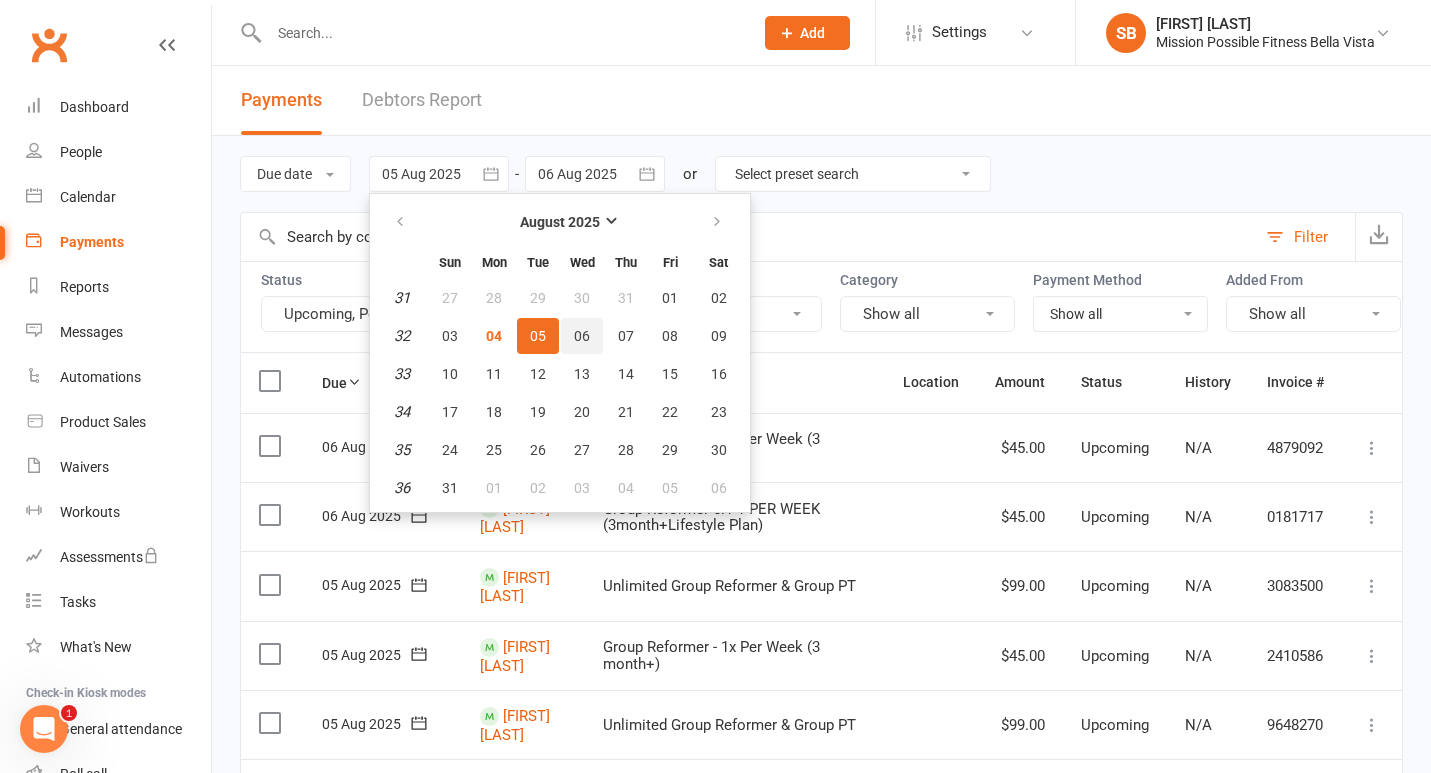 click on "06" at bounding box center (582, 336) 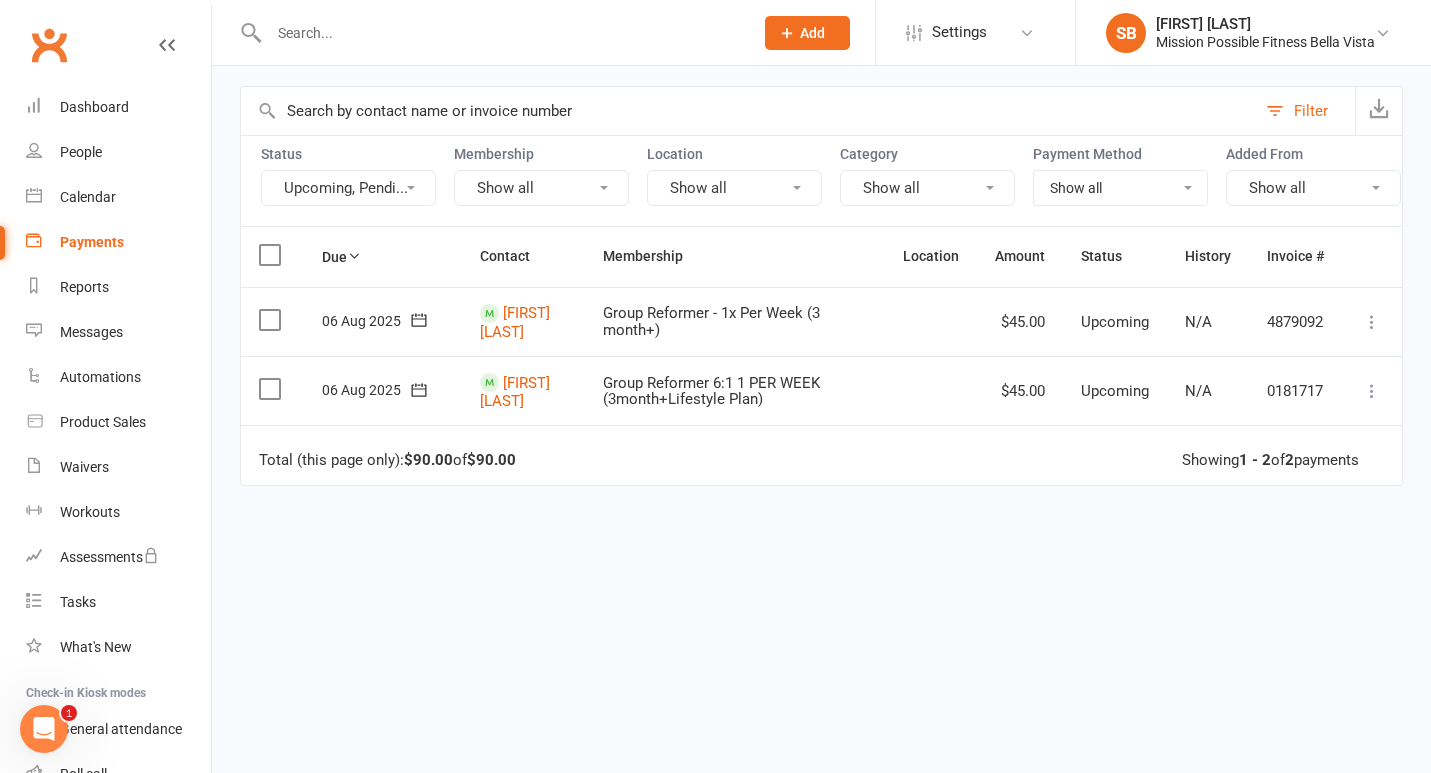 scroll, scrollTop: 141, scrollLeft: 0, axis: vertical 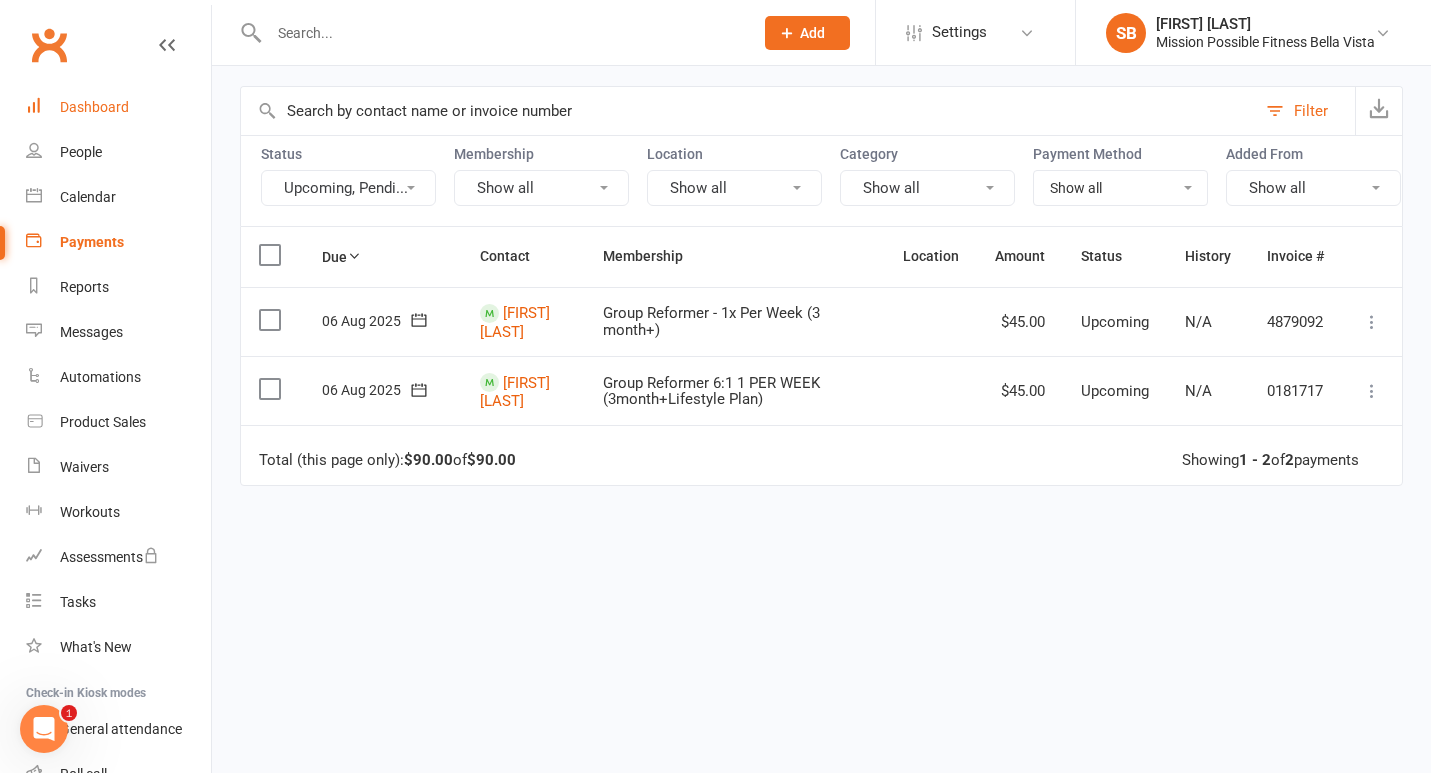 click on "Dashboard" at bounding box center [94, 107] 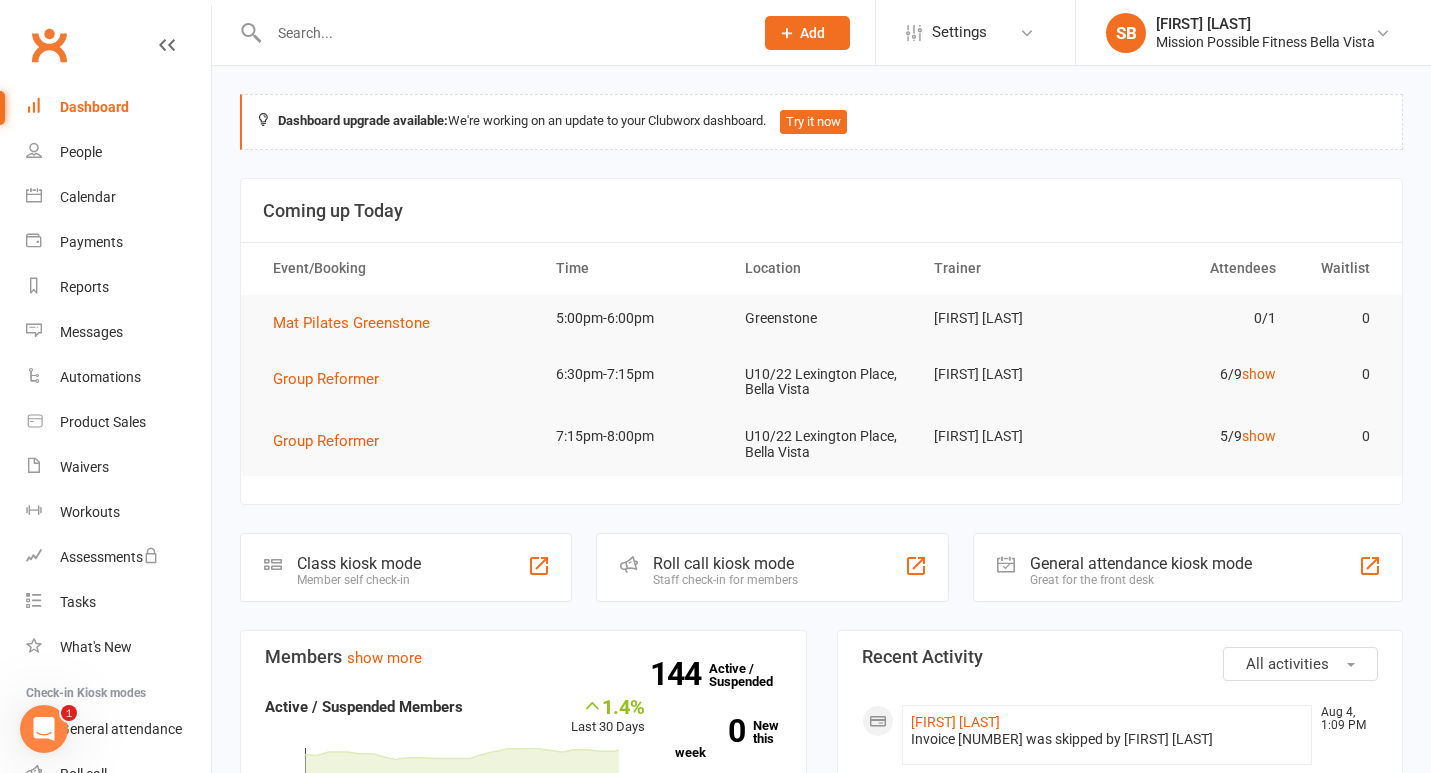 scroll, scrollTop: 0, scrollLeft: 0, axis: both 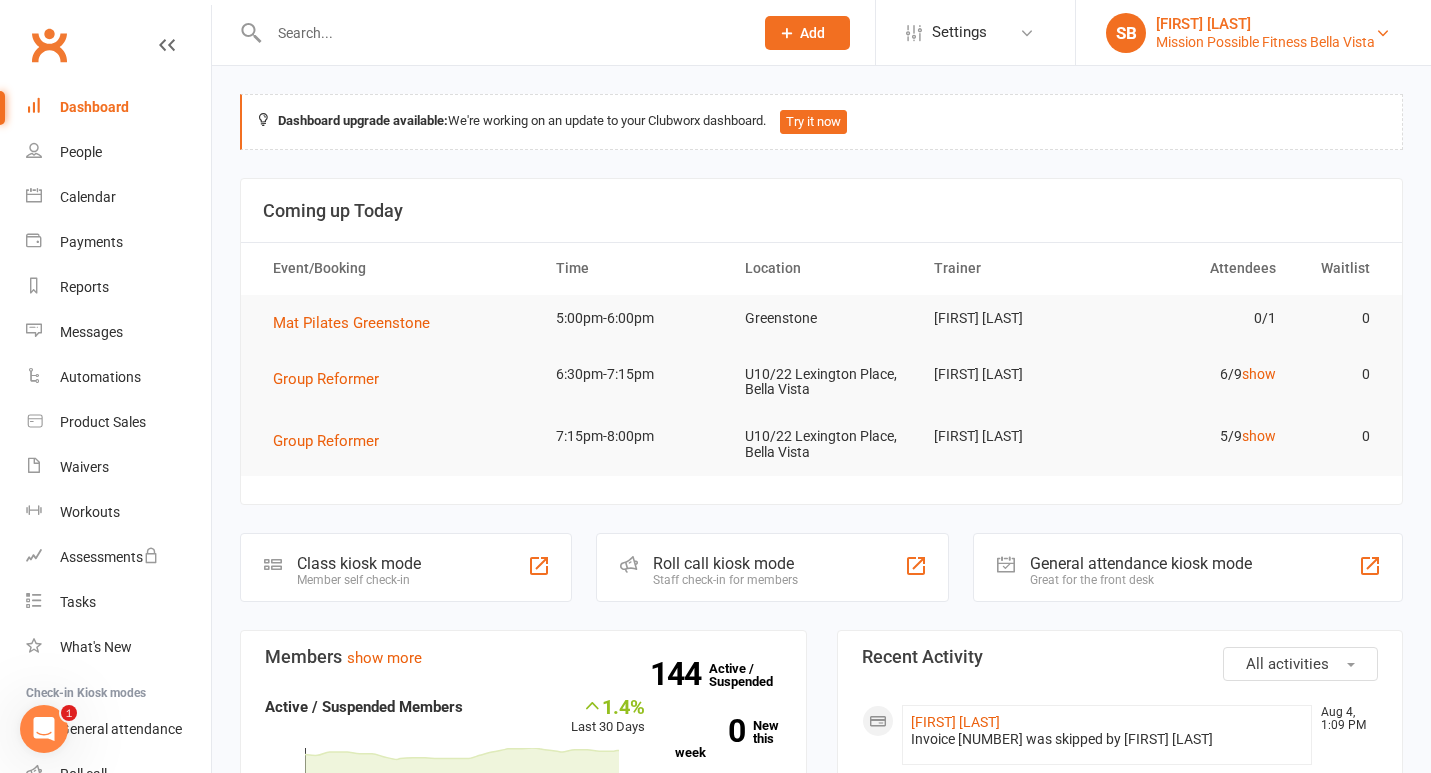 click on "Mission Possible Fitness Bella Vista" at bounding box center [1265, 42] 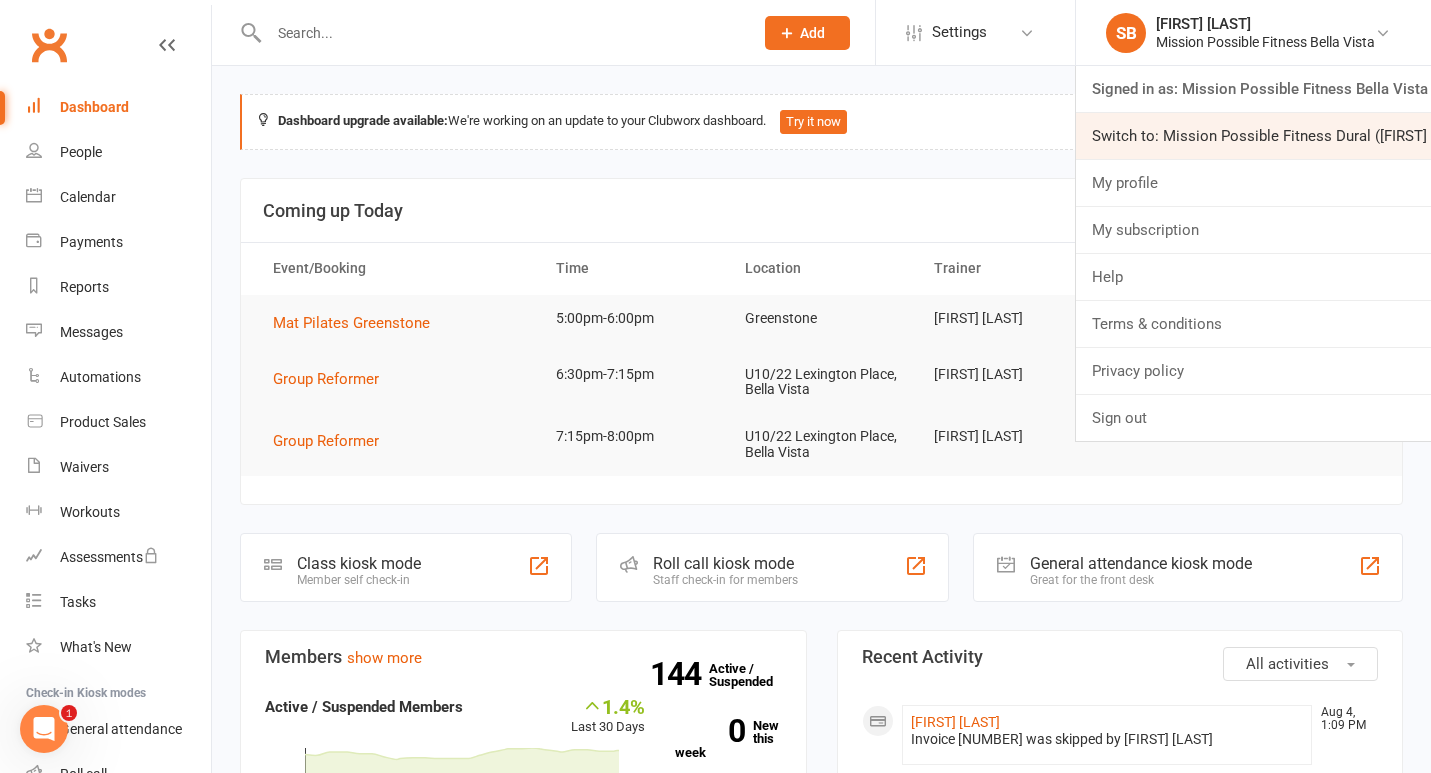 click on "Switch to: Mission Possible Fitness Dural ([FIRST] [LAST])" at bounding box center [1253, 136] 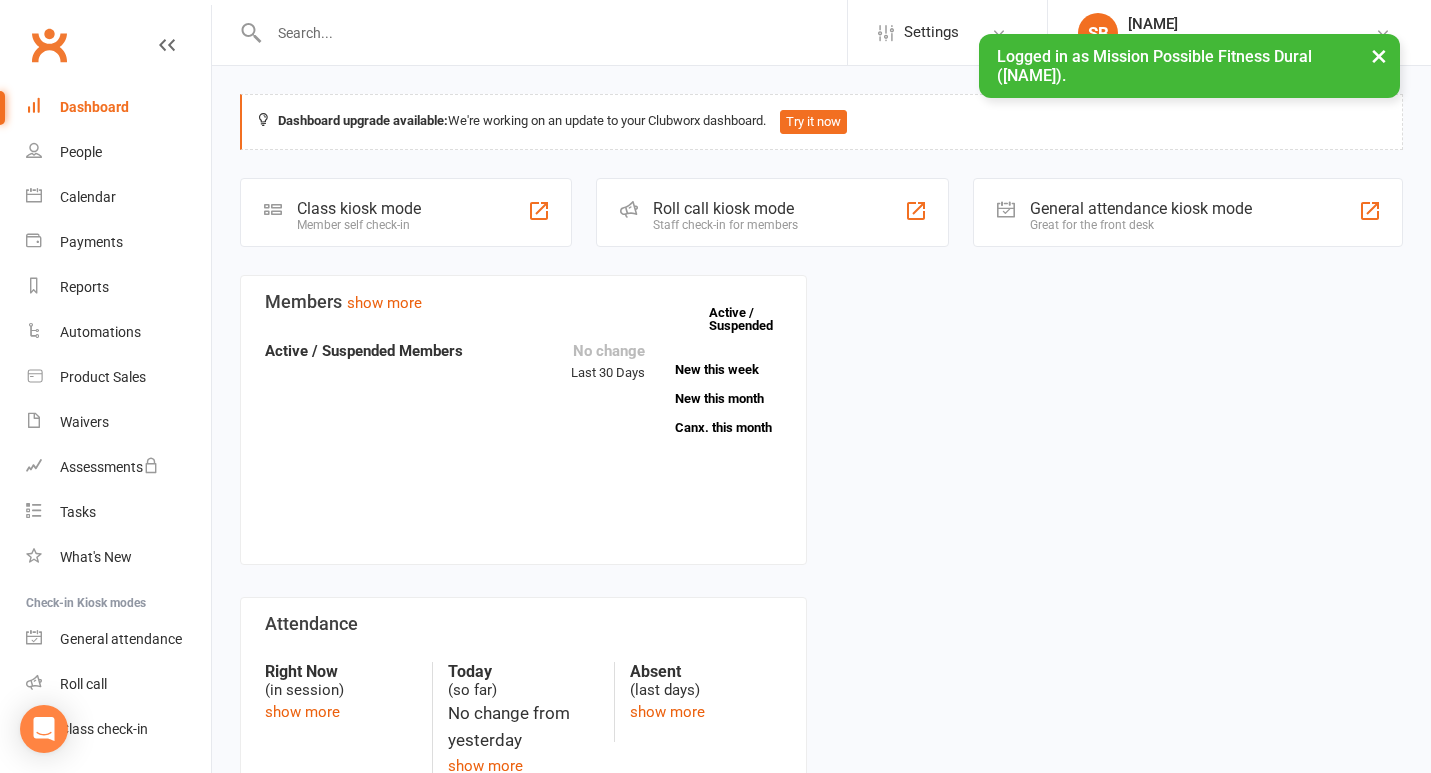 scroll, scrollTop: 0, scrollLeft: 0, axis: both 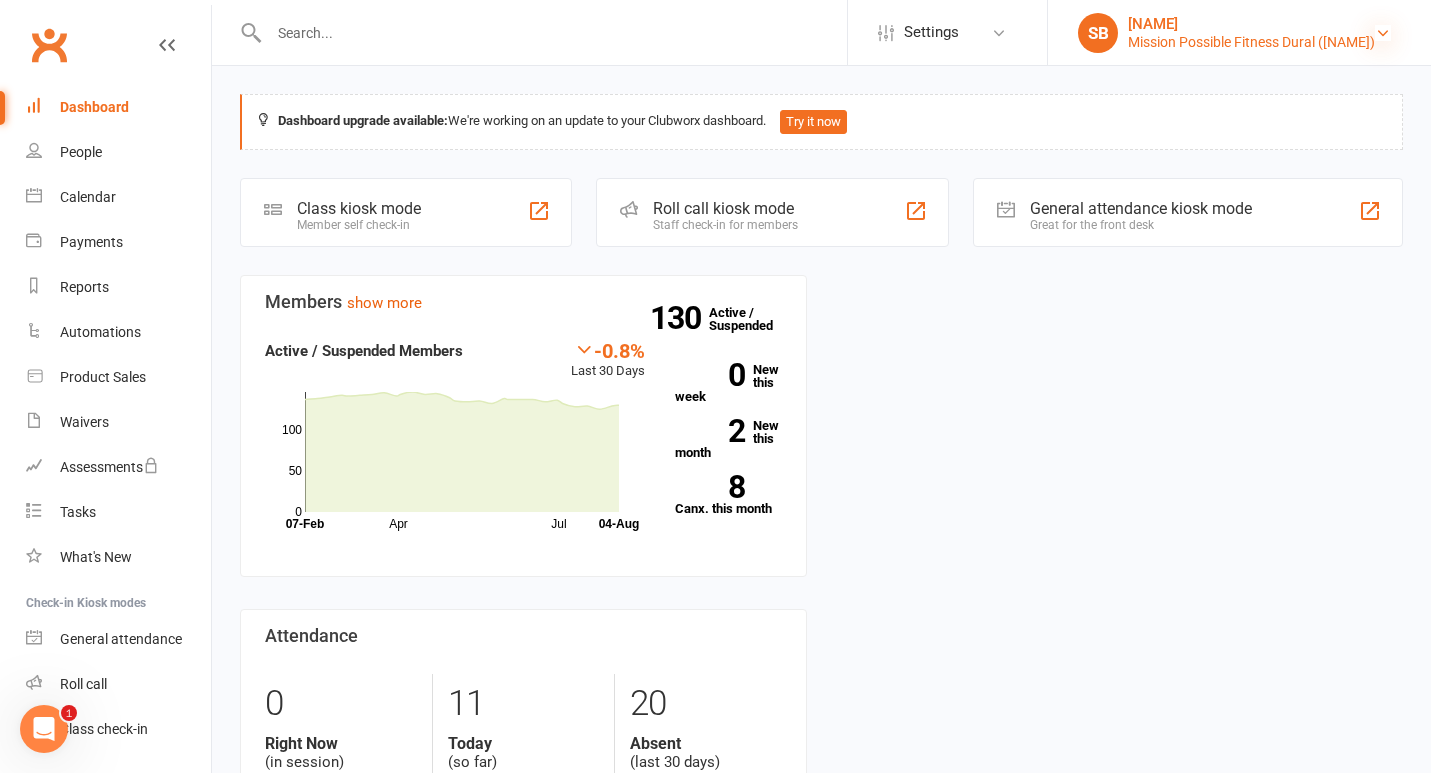 click at bounding box center (1383, 33) 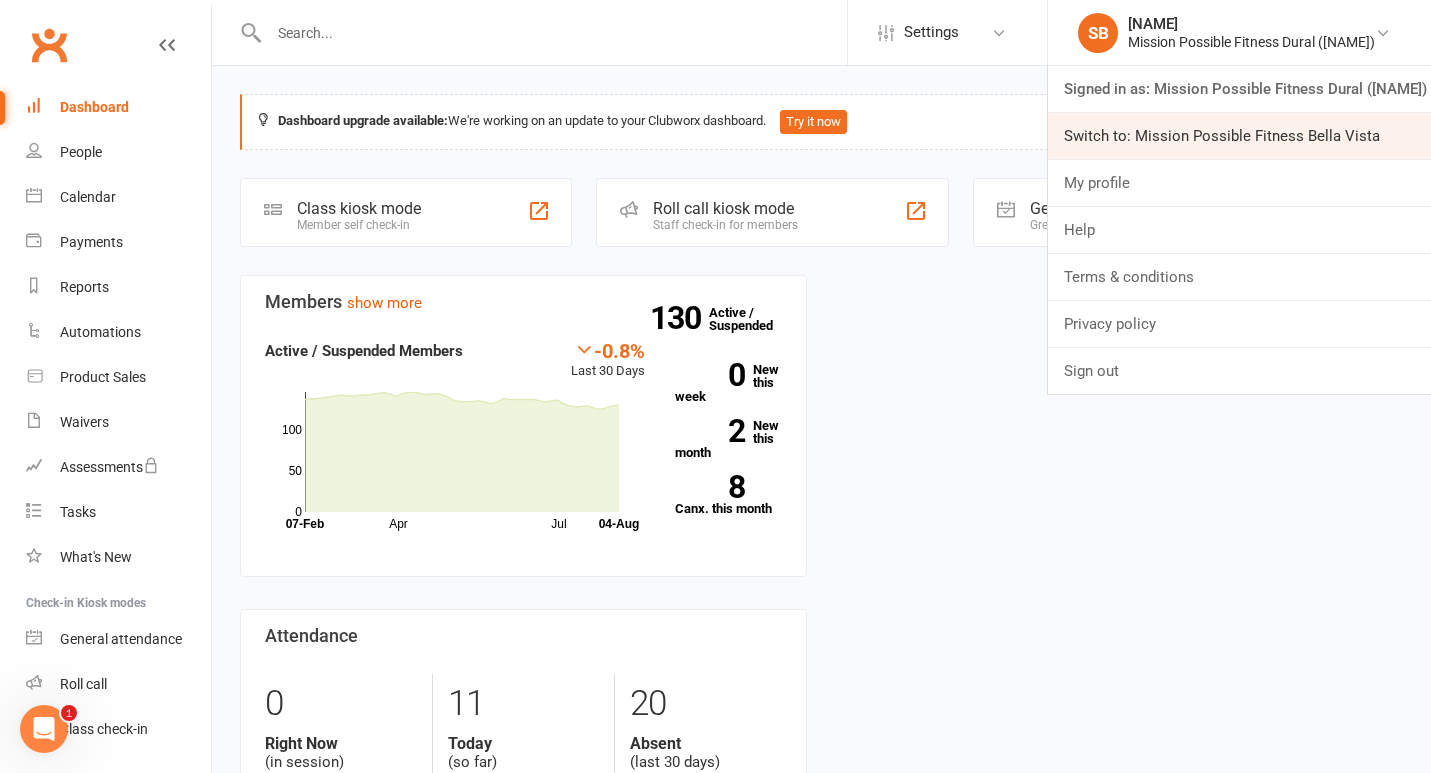 click on "Switch to: Mission Possible Fitness Bella Vista" at bounding box center (1239, 136) 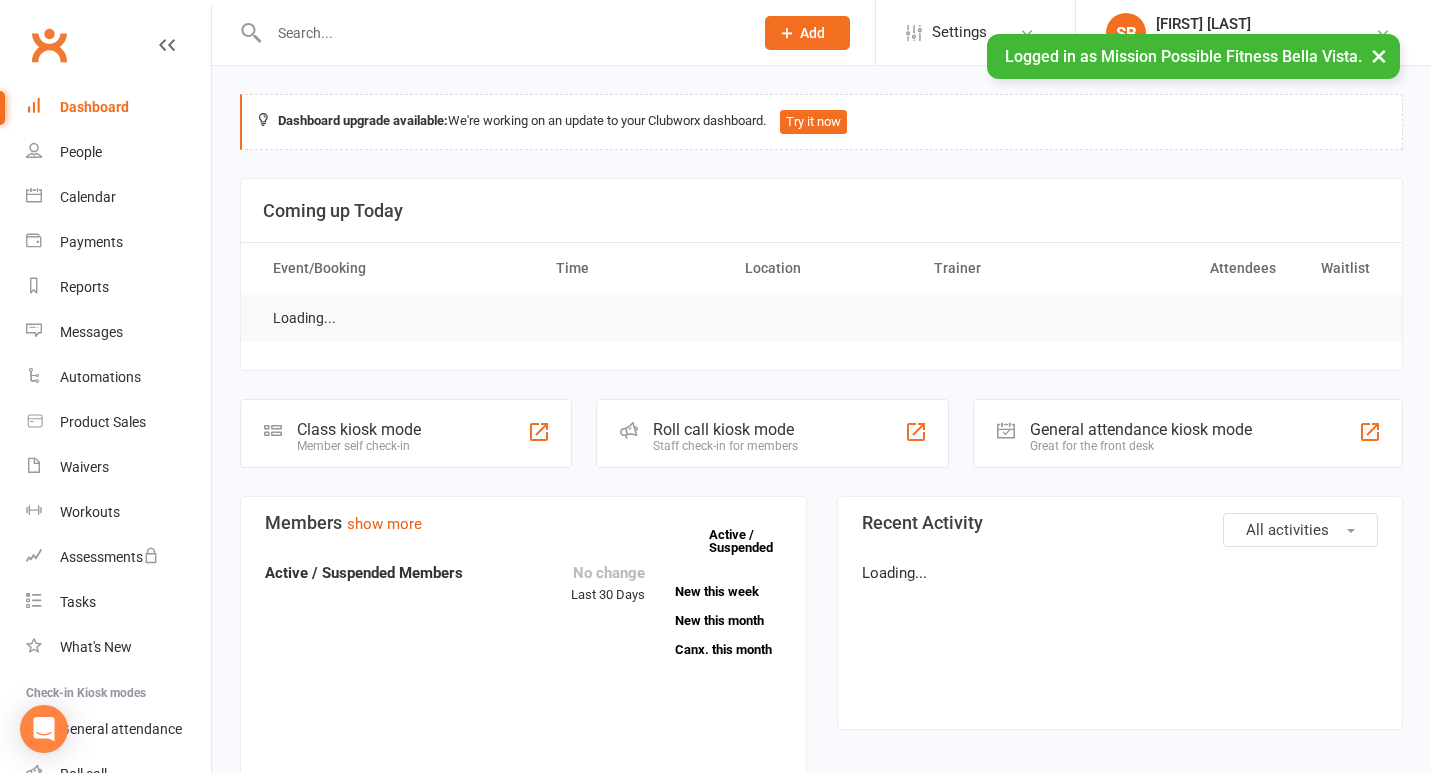 scroll, scrollTop: 0, scrollLeft: 0, axis: both 